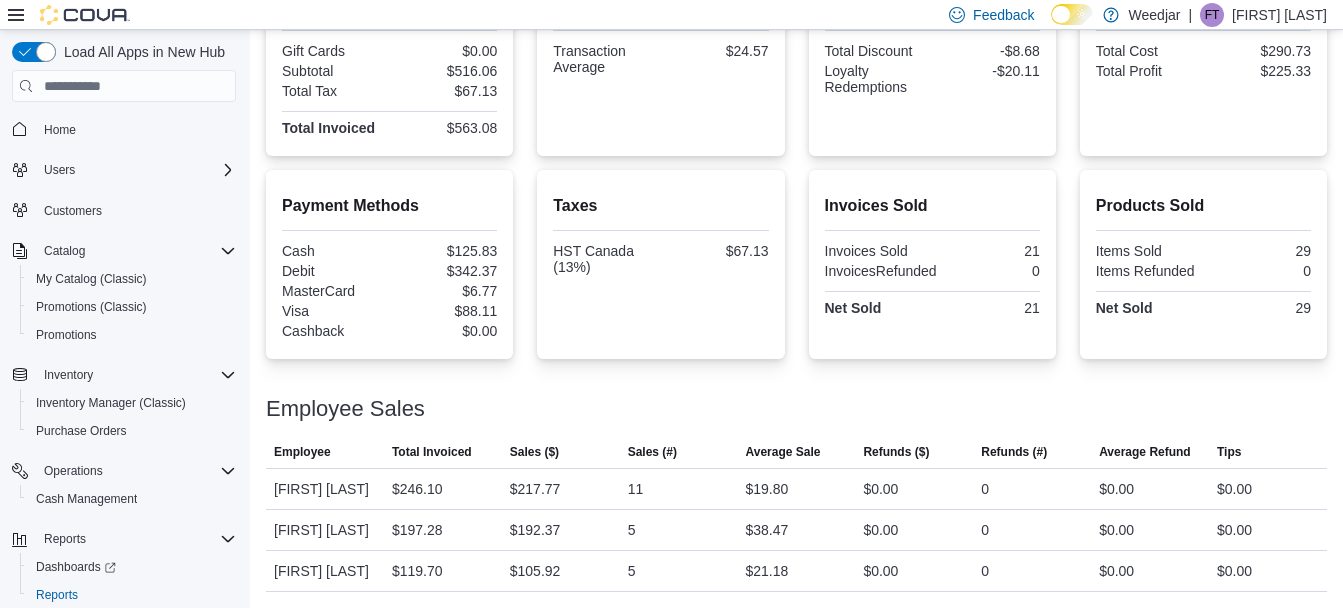 scroll, scrollTop: 216, scrollLeft: 0, axis: vertical 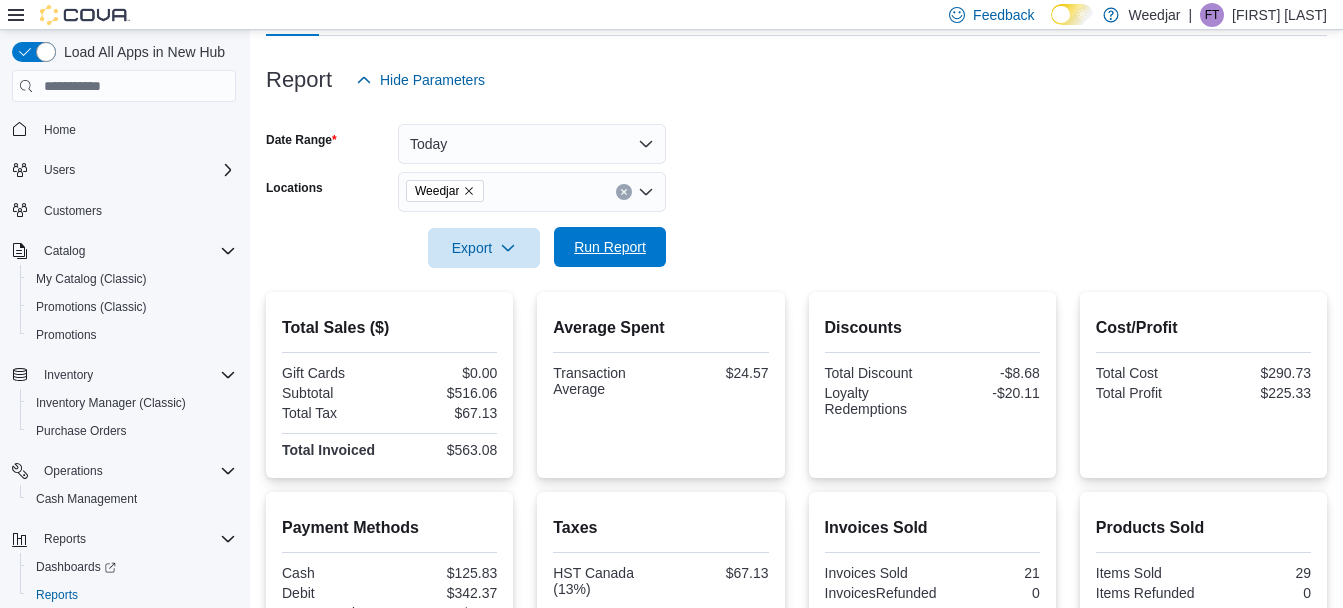 click on "Run Report" at bounding box center [610, 247] 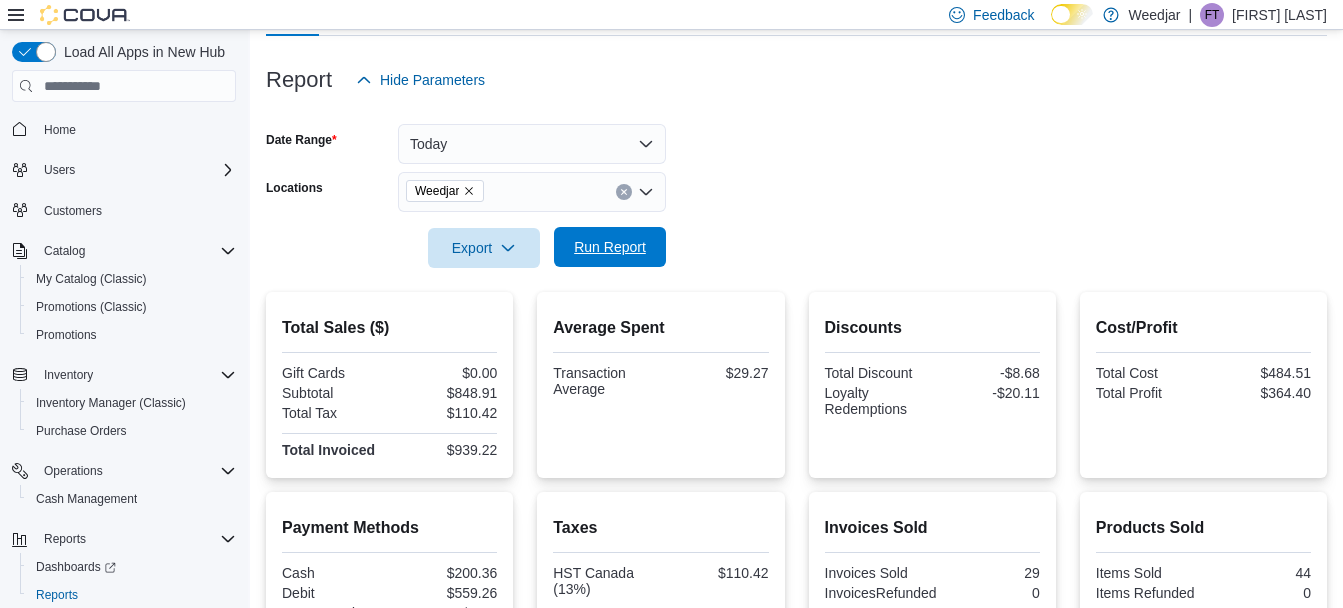 click on "Run Report" at bounding box center [610, 247] 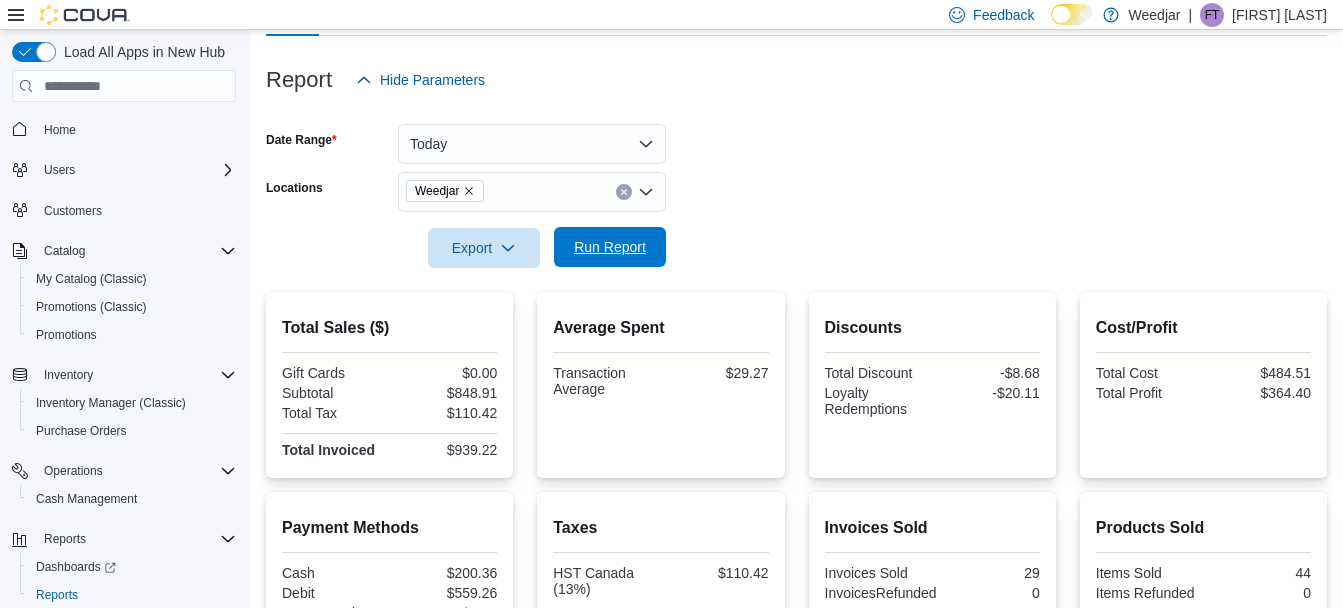 click on "Run Report" at bounding box center [610, 247] 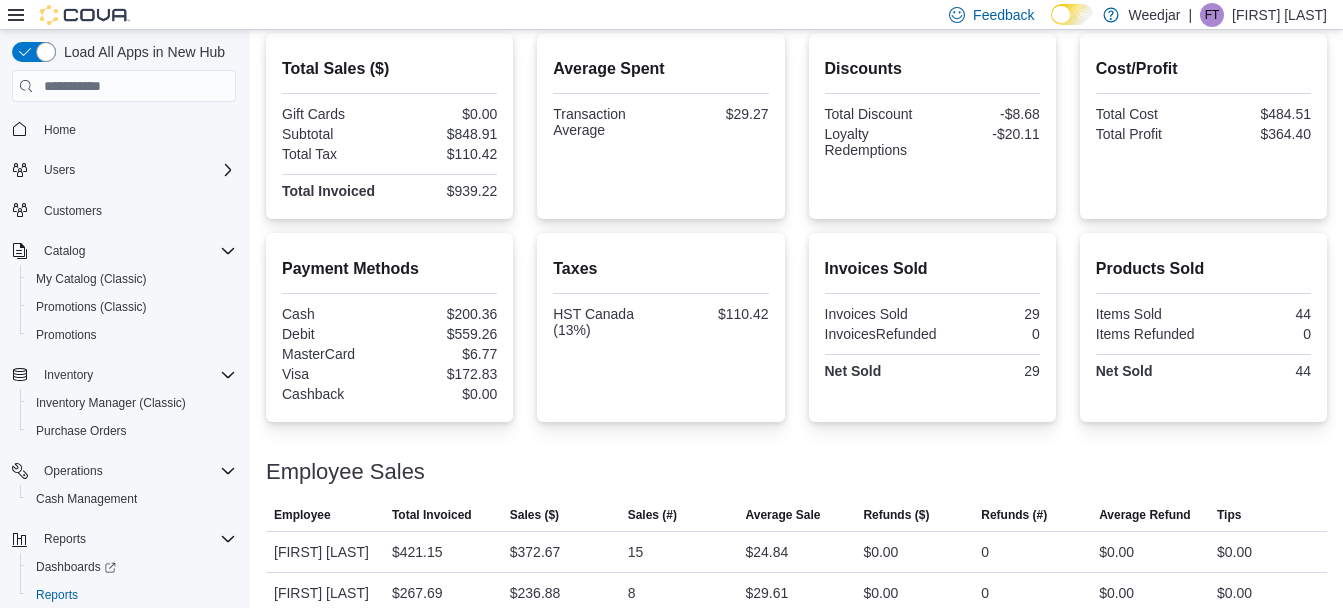scroll, scrollTop: 538, scrollLeft: 0, axis: vertical 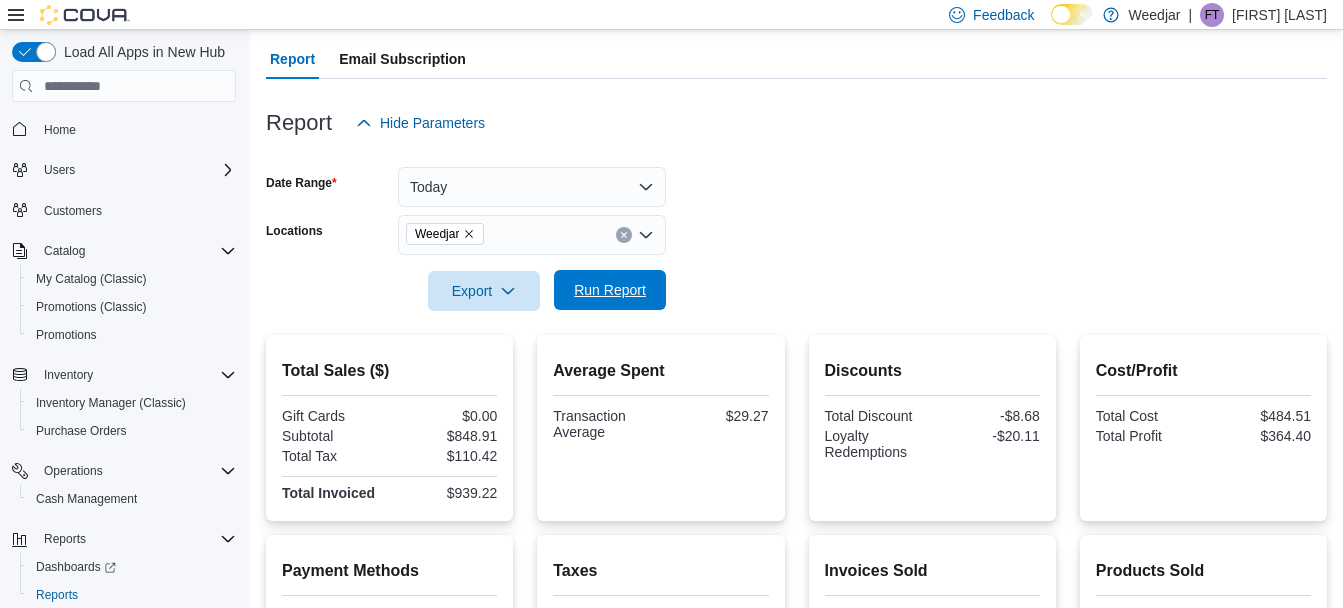 click on "Run Report" at bounding box center [610, 290] 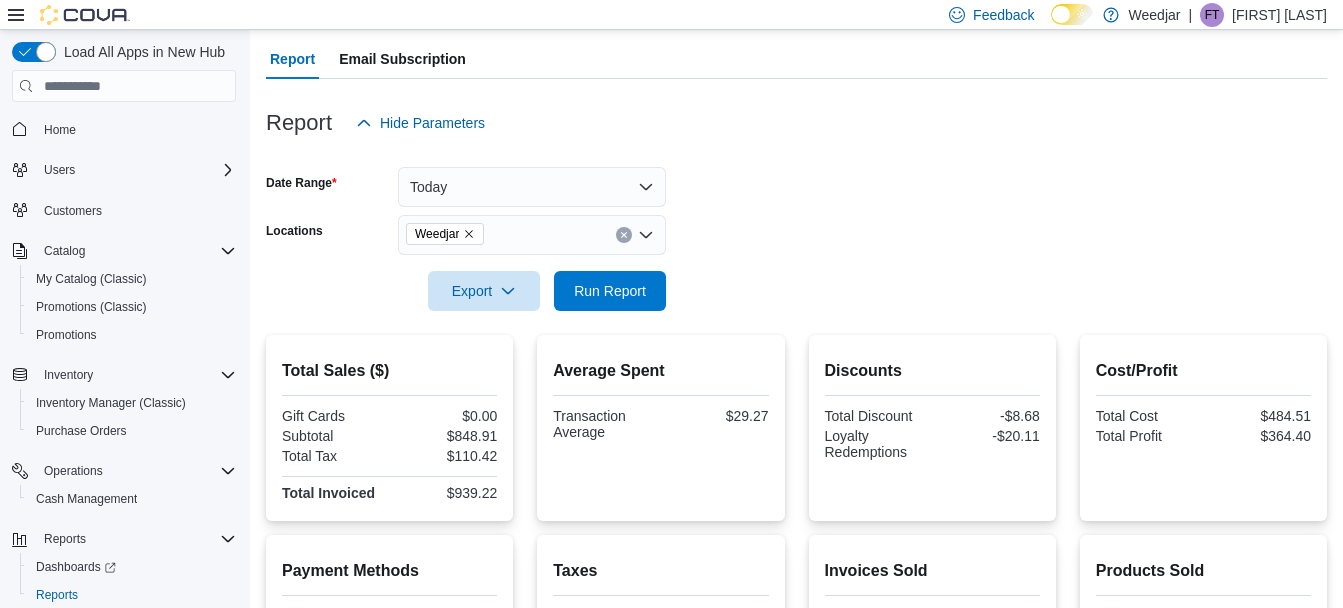 scroll, scrollTop: 538, scrollLeft: 0, axis: vertical 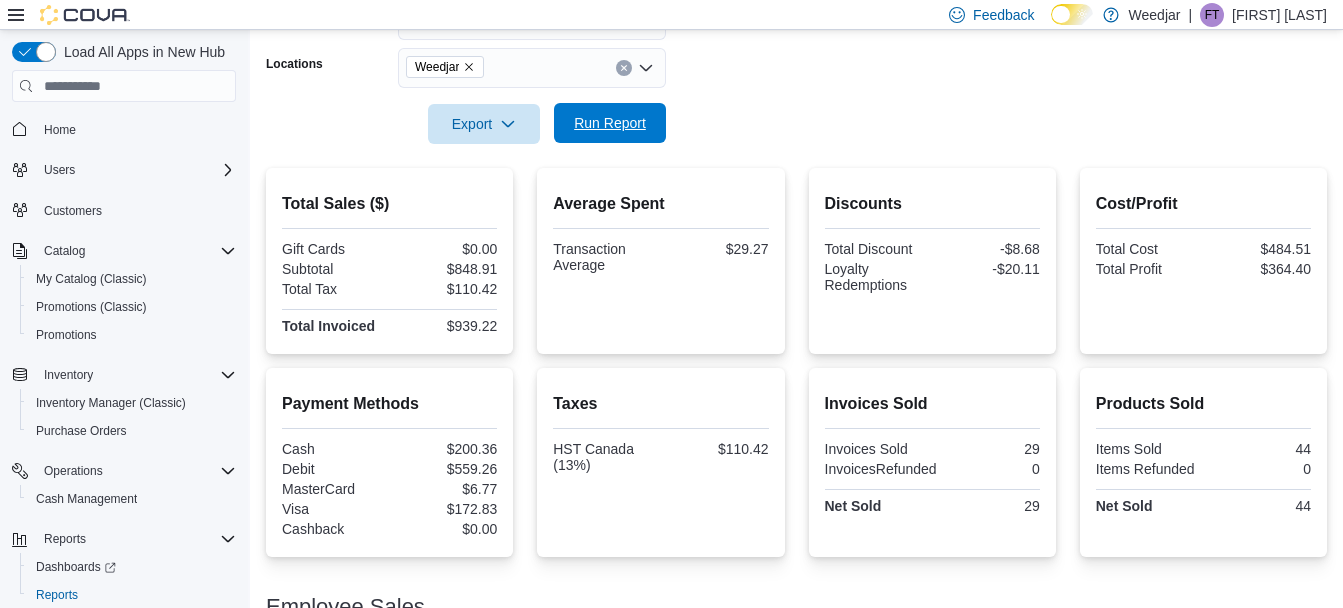 click on "Run Report" at bounding box center [610, 123] 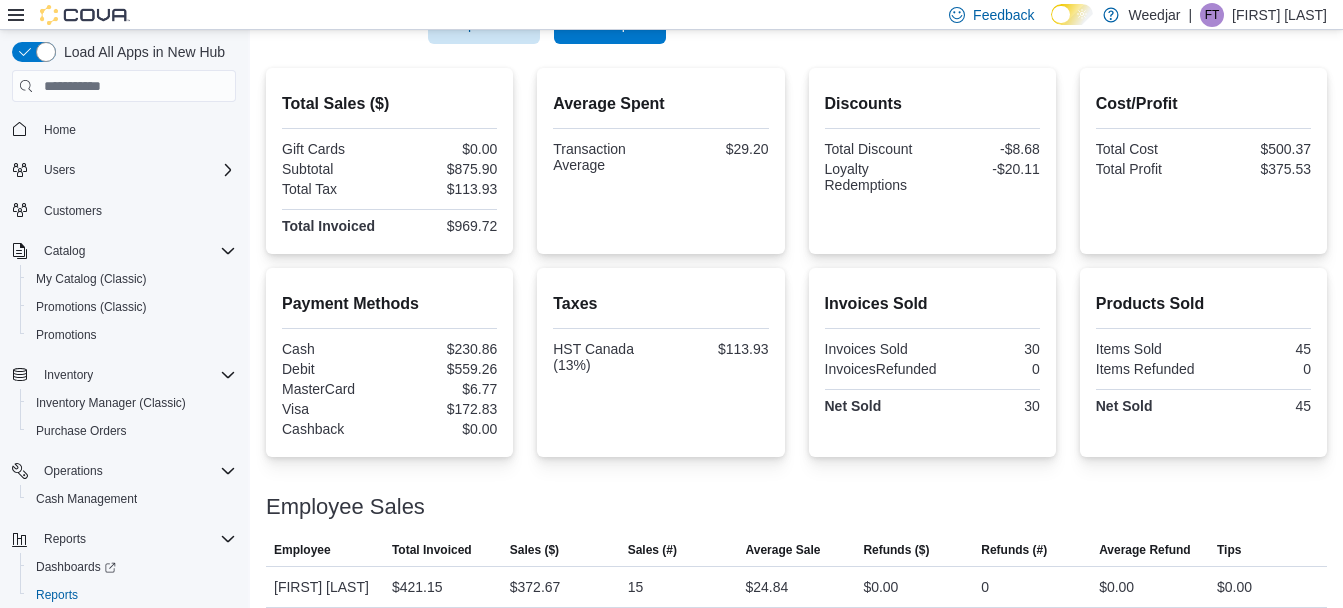 scroll, scrollTop: 538, scrollLeft: 0, axis: vertical 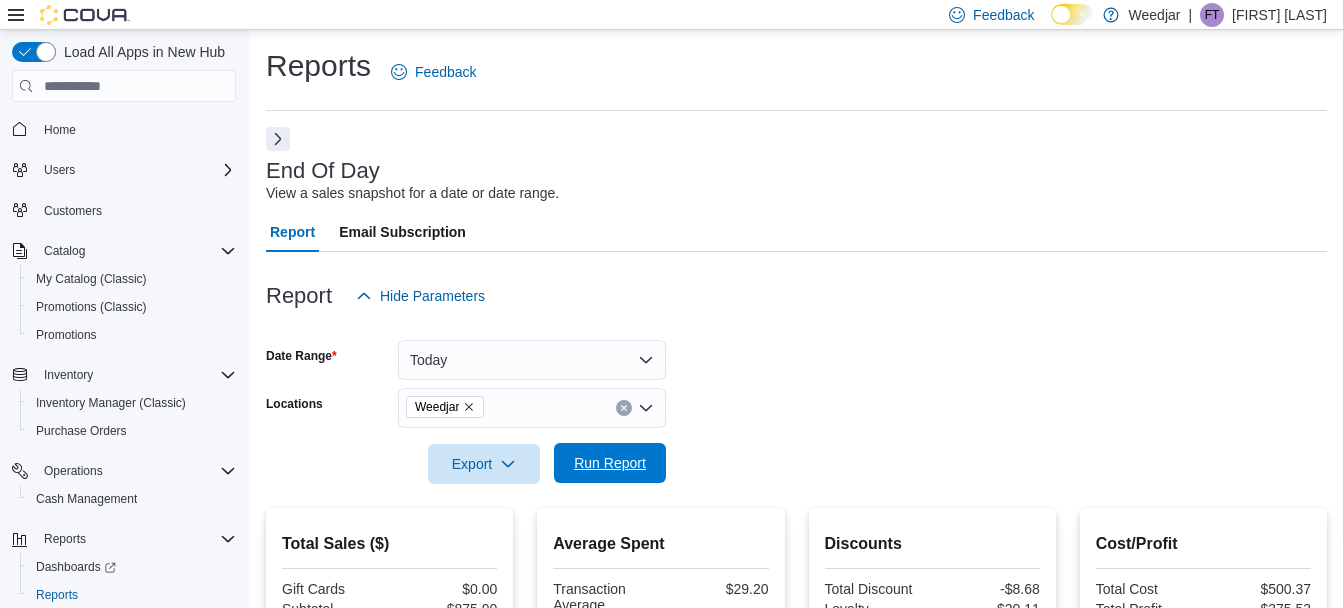 click on "Run Report" at bounding box center (610, 463) 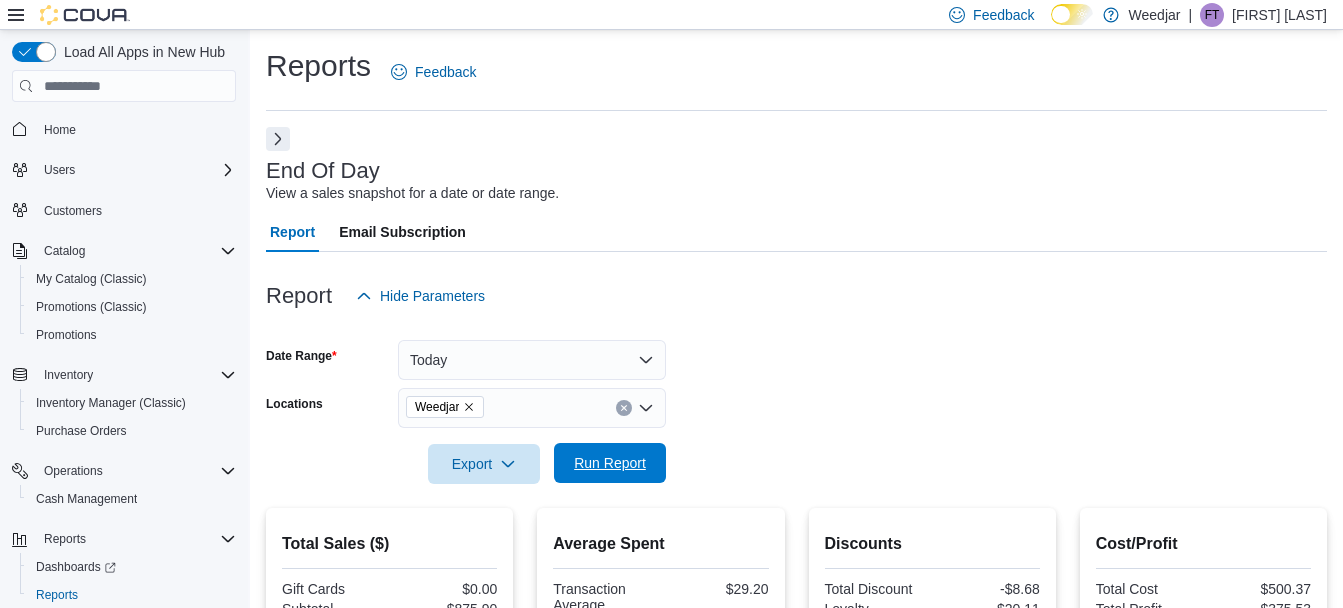 click on "Run Report" at bounding box center [610, 463] 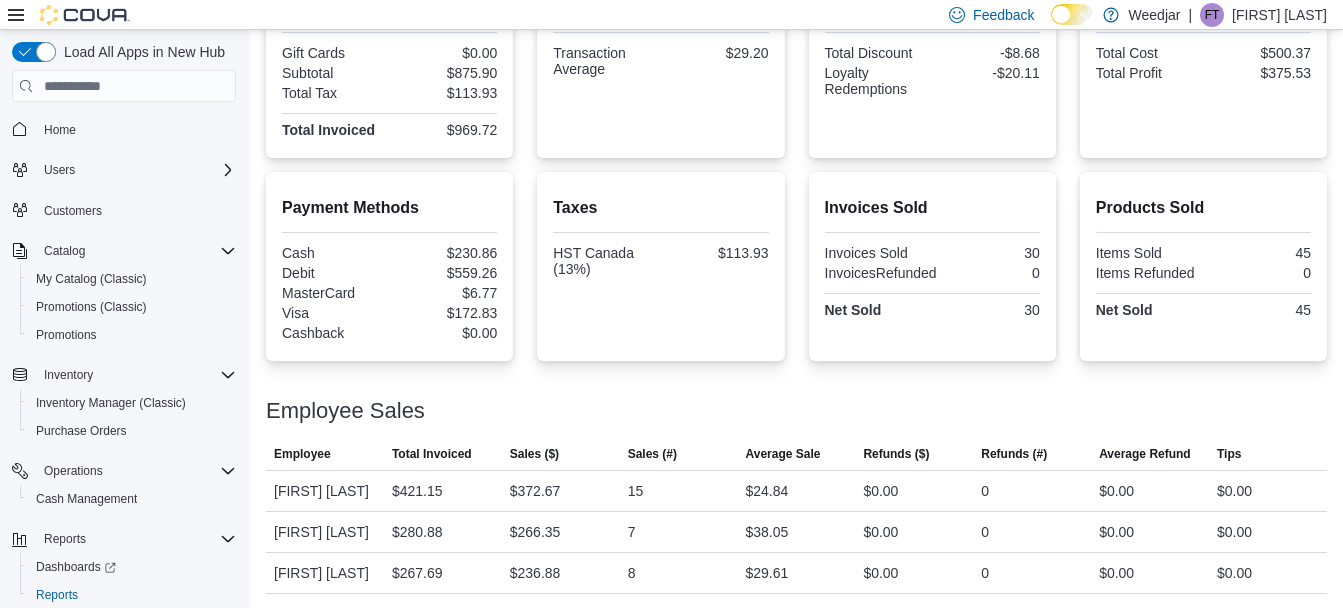 scroll, scrollTop: 538, scrollLeft: 0, axis: vertical 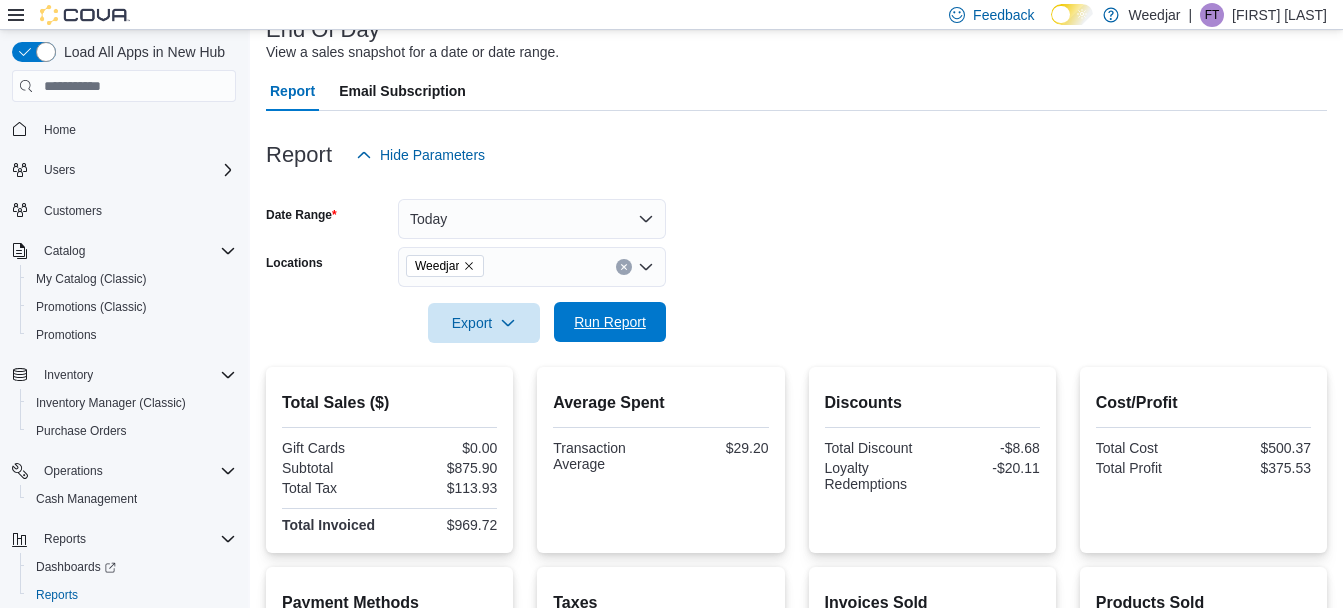 click on "Run Report" at bounding box center (610, 322) 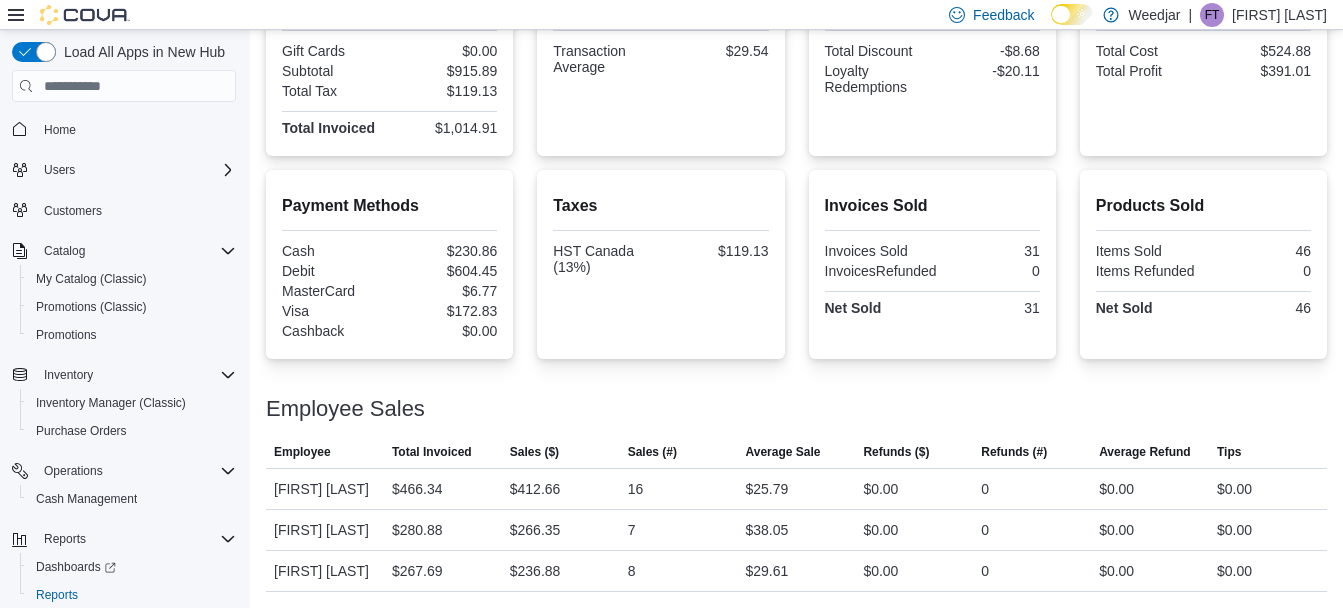 scroll, scrollTop: 422, scrollLeft: 0, axis: vertical 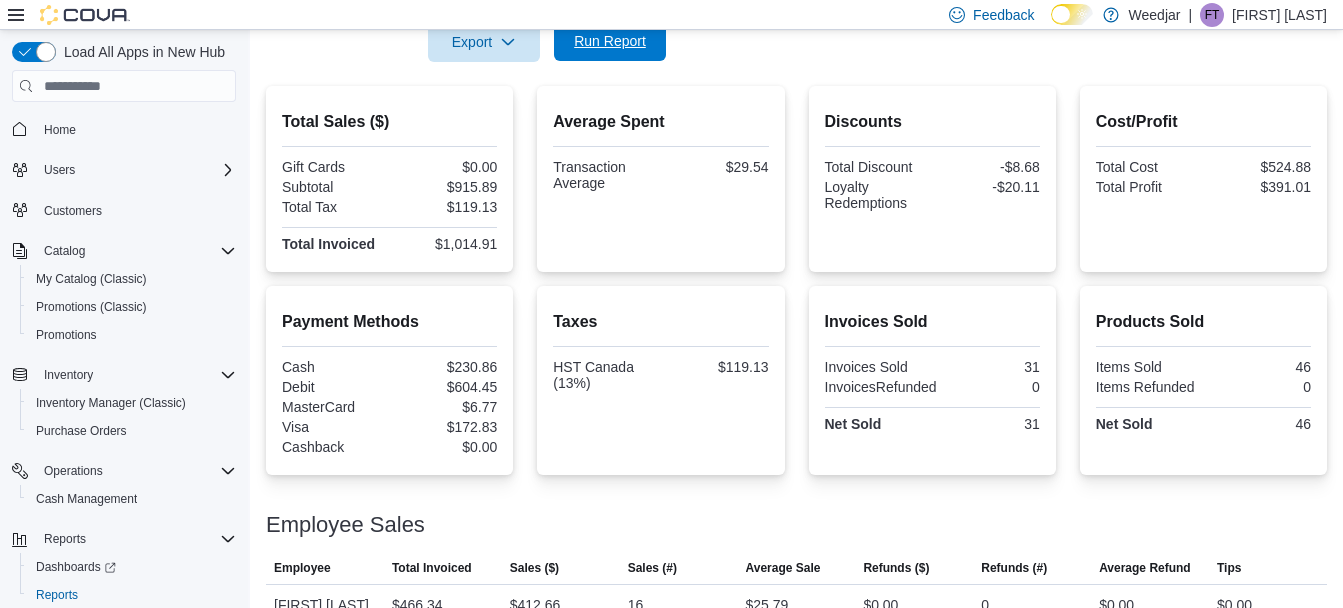 click on "Run Report" at bounding box center (610, 41) 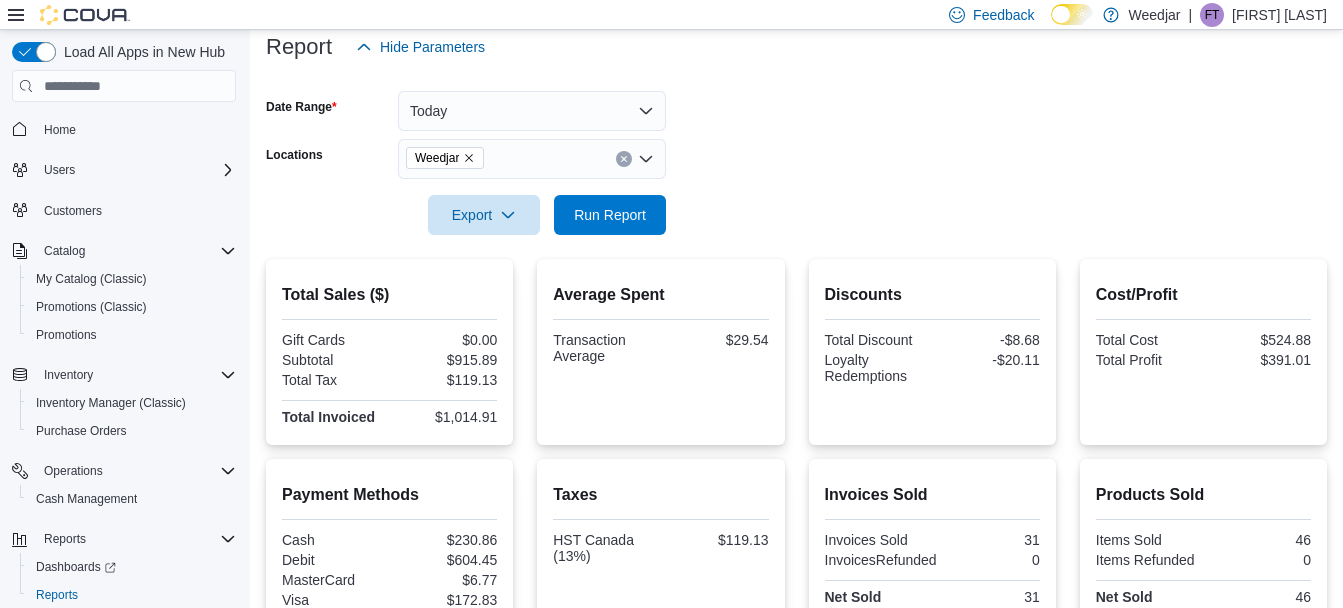 scroll, scrollTop: 0, scrollLeft: 0, axis: both 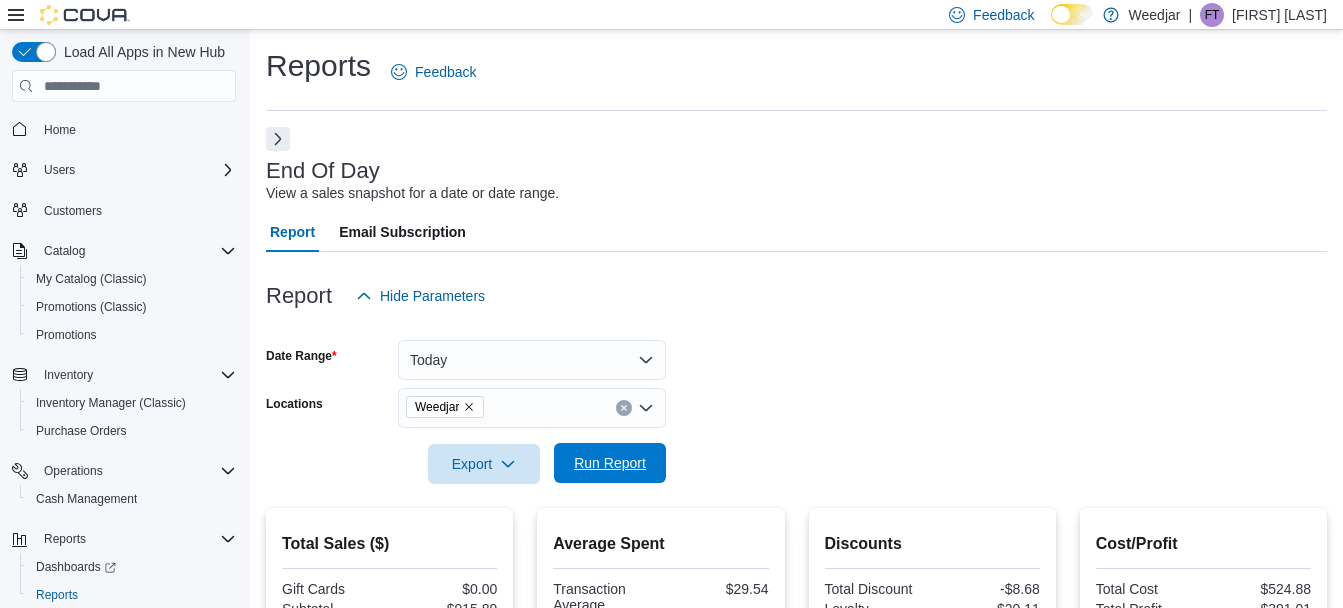 click on "Run Report" at bounding box center [610, 463] 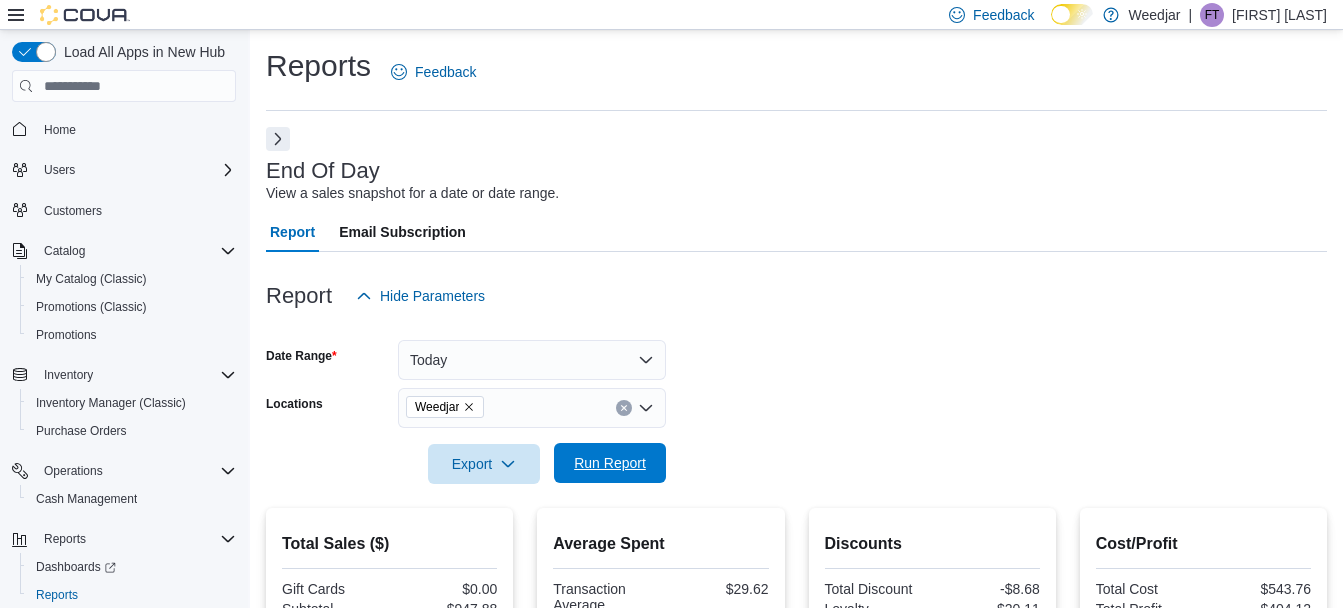 click on "Run Report" at bounding box center (610, 463) 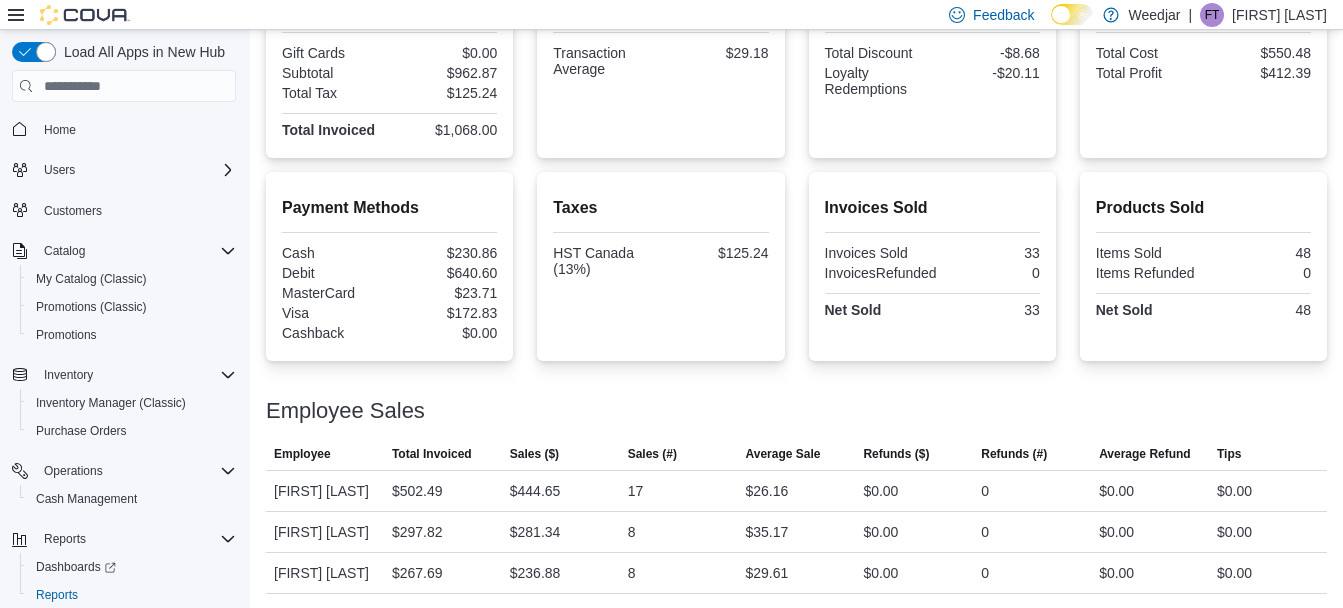 scroll, scrollTop: 538, scrollLeft: 0, axis: vertical 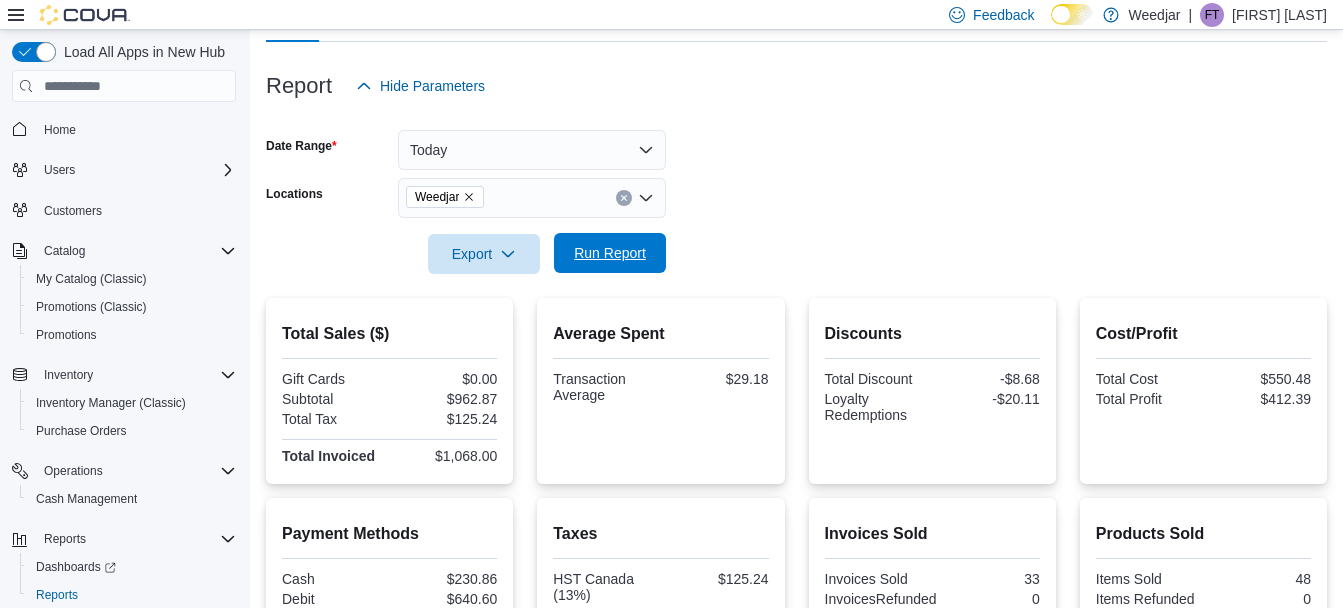 click on "Run Report" at bounding box center (610, 253) 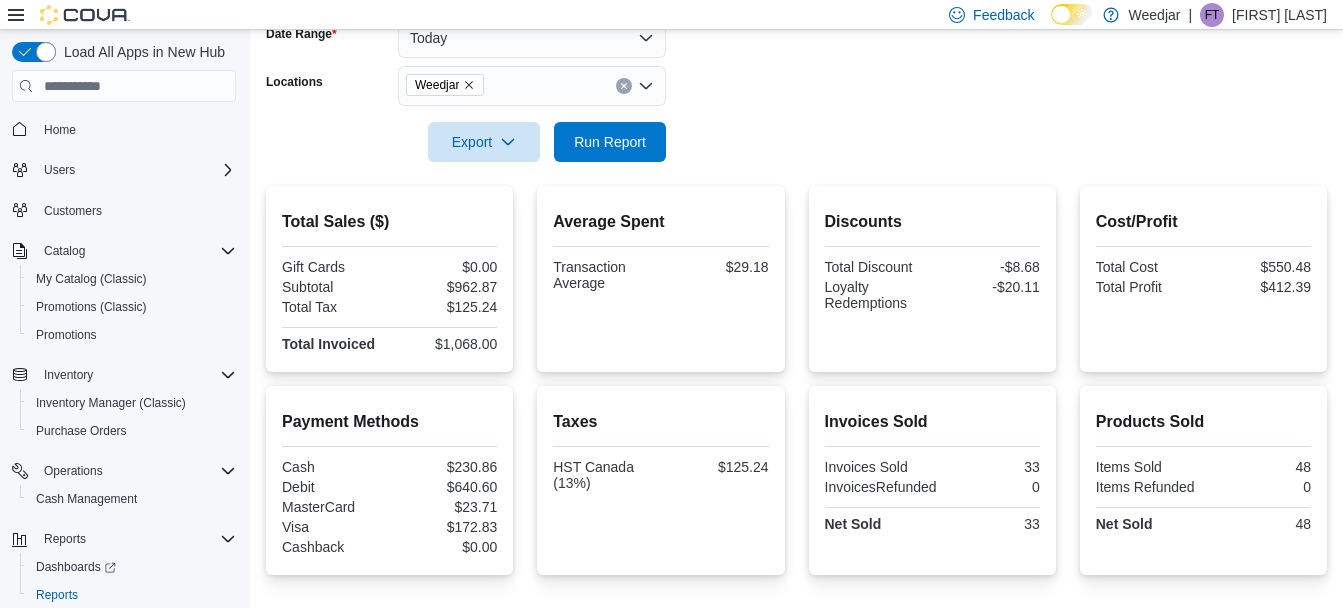 scroll, scrollTop: 538, scrollLeft: 0, axis: vertical 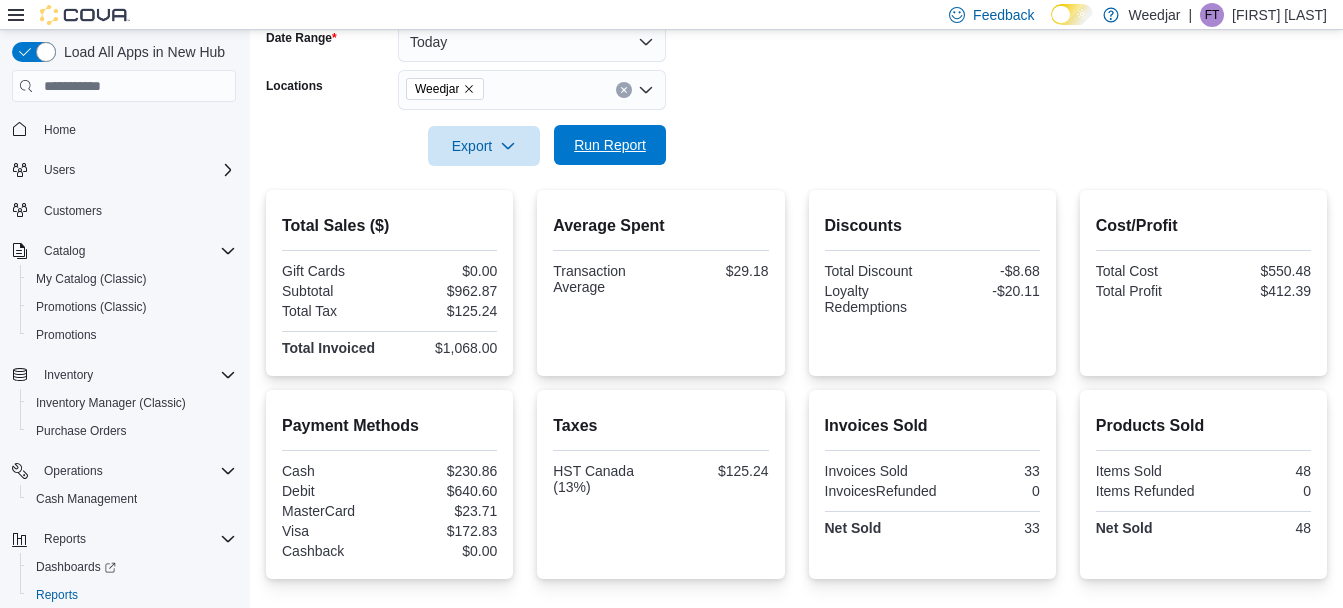 click on "Run Report" at bounding box center [610, 145] 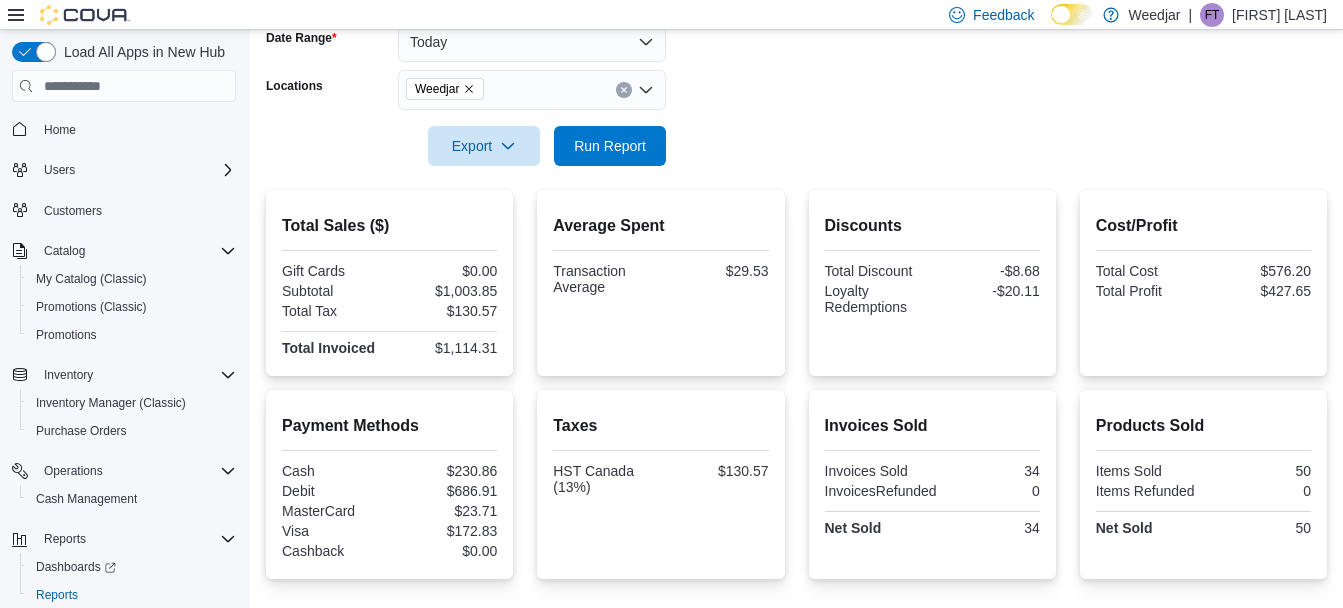 scroll, scrollTop: 538, scrollLeft: 0, axis: vertical 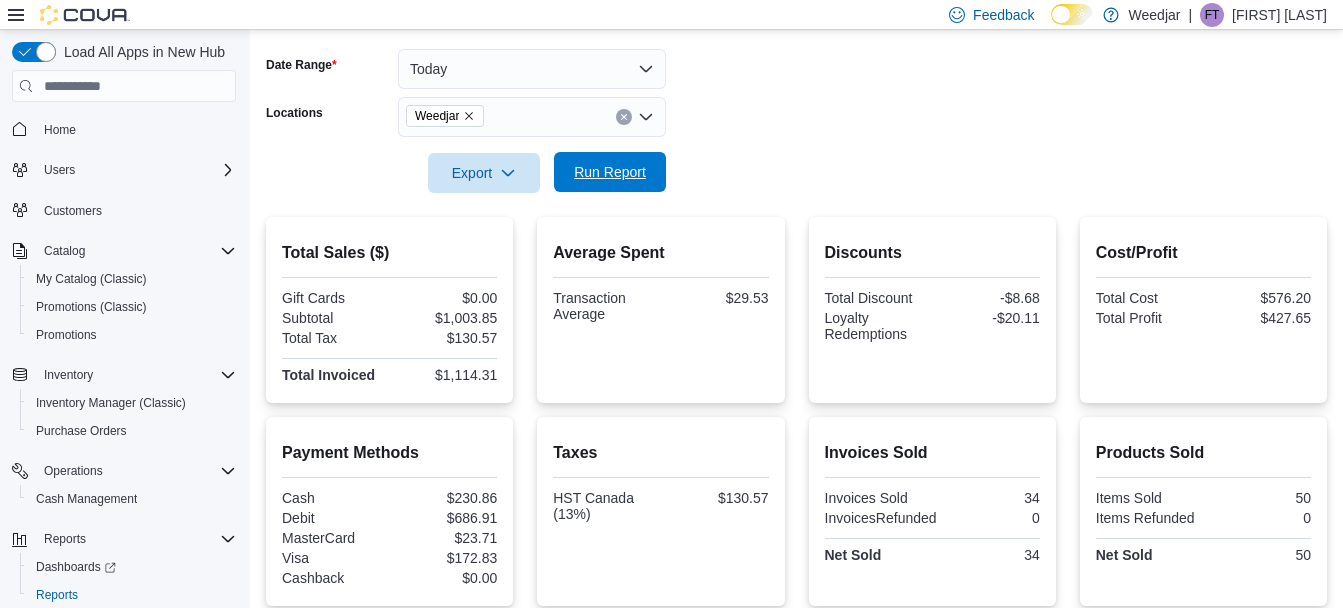 click on "Run Report" at bounding box center [610, 172] 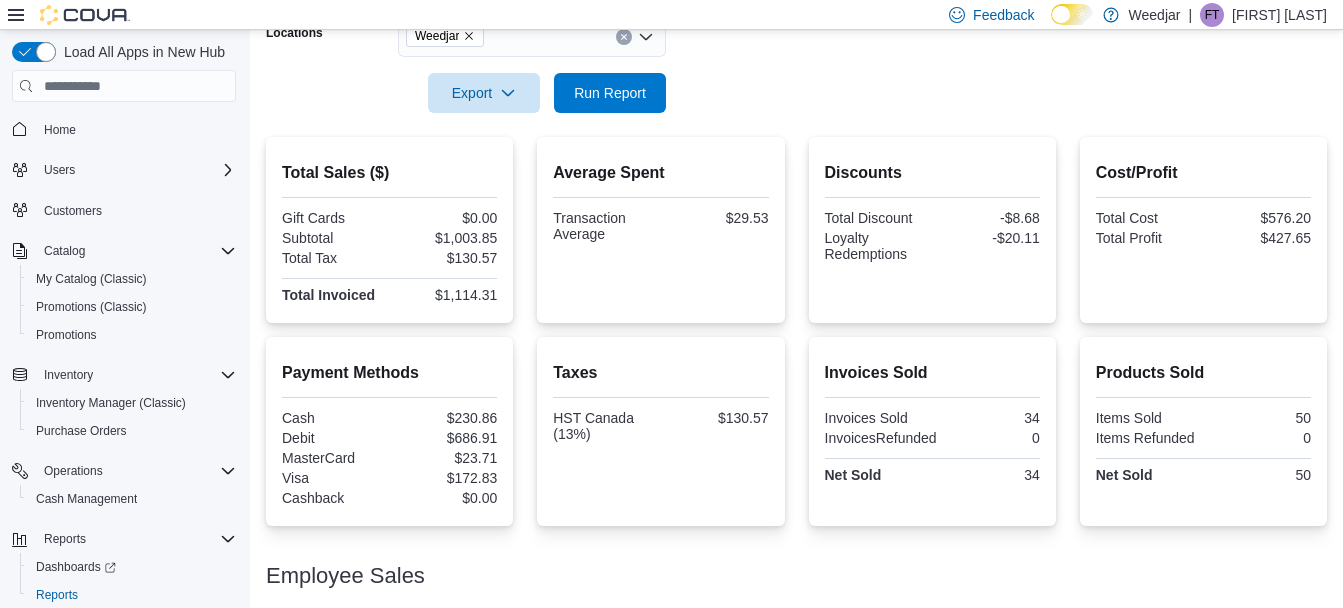 scroll, scrollTop: 538, scrollLeft: 0, axis: vertical 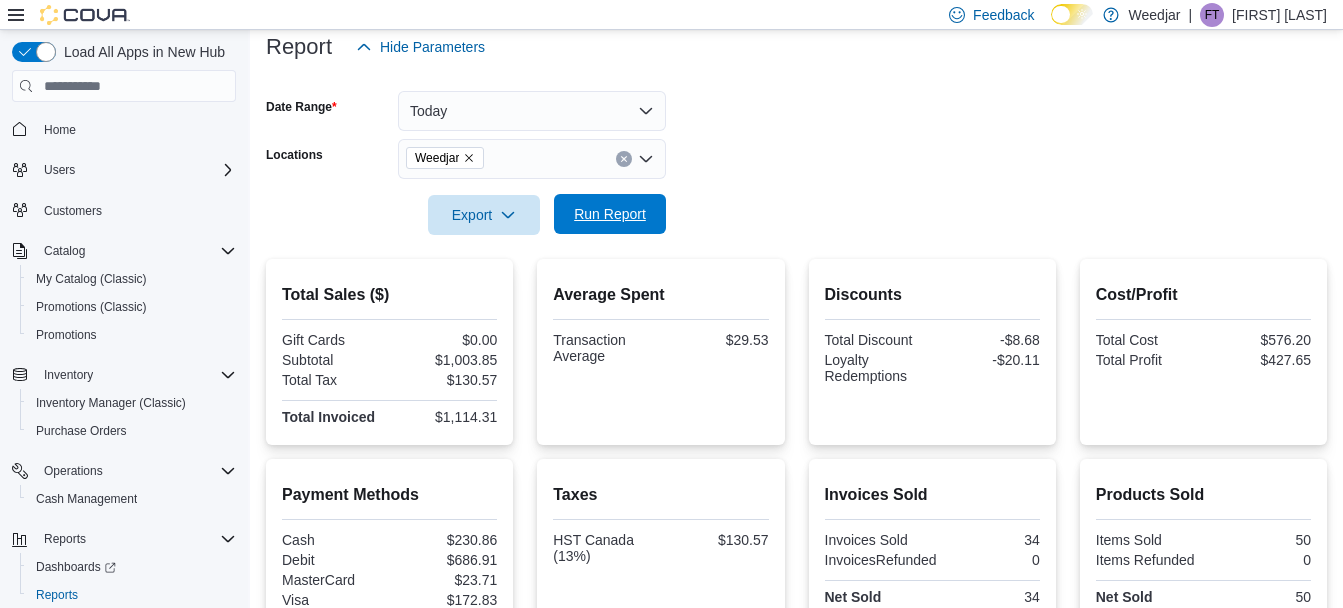 click on "Run Report" at bounding box center (610, 214) 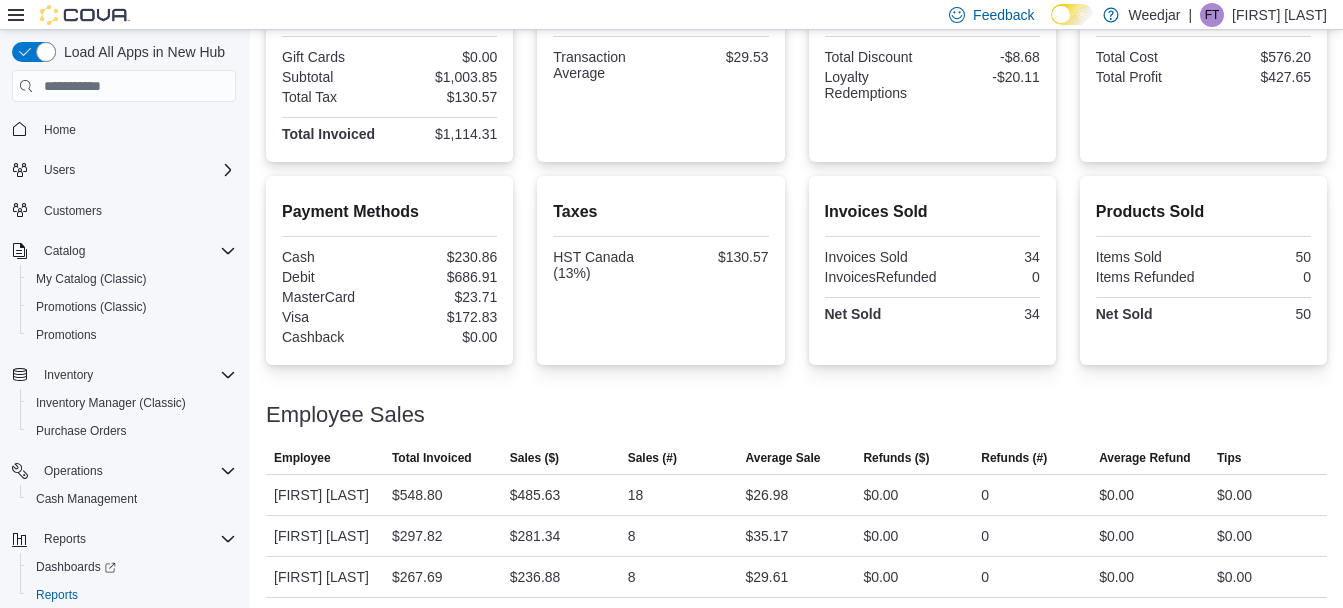 scroll, scrollTop: 538, scrollLeft: 0, axis: vertical 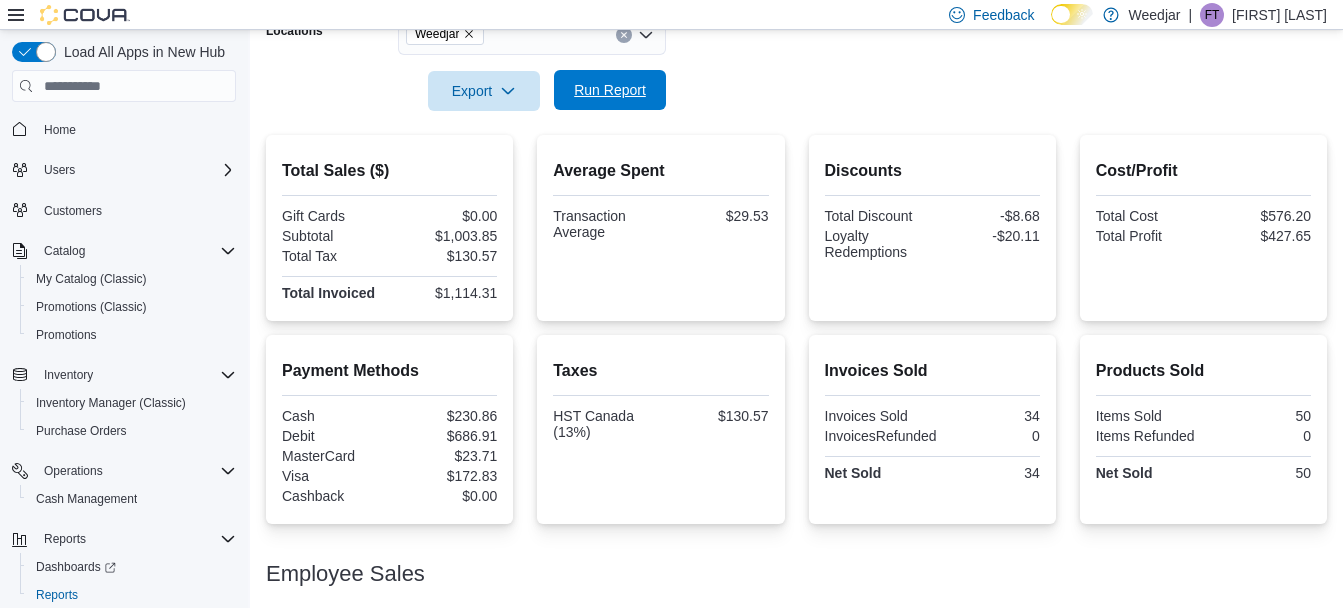 click on "Run Report" at bounding box center [610, 90] 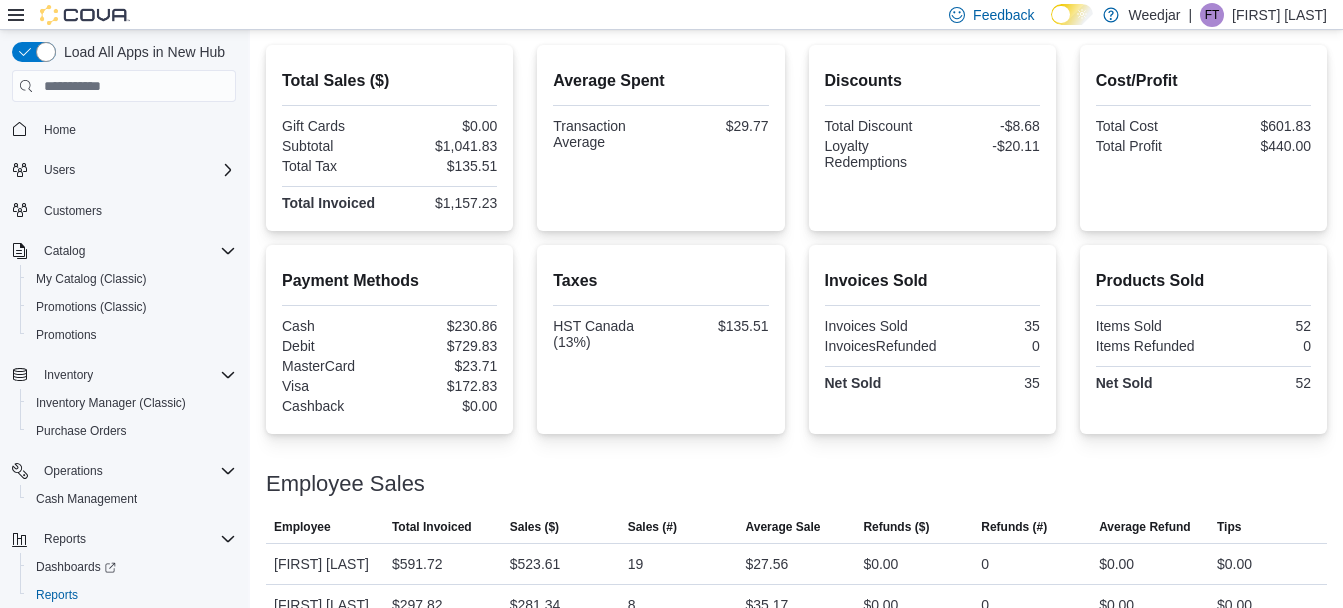 scroll, scrollTop: 538, scrollLeft: 0, axis: vertical 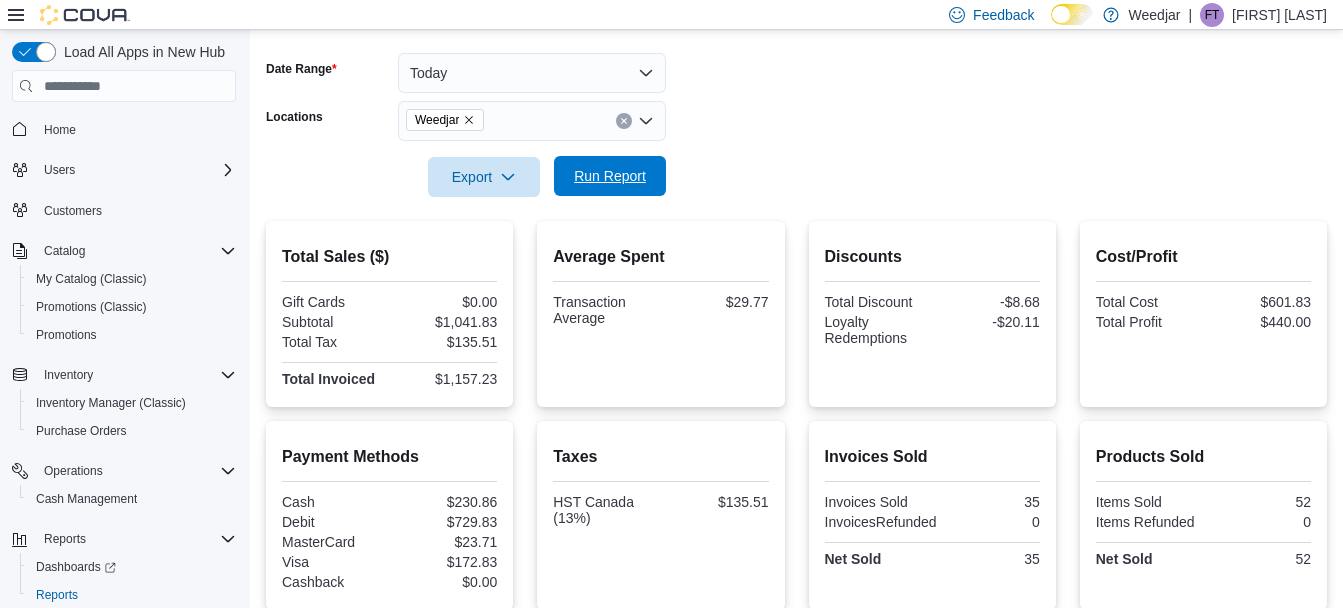 click on "Run Report" at bounding box center [610, 176] 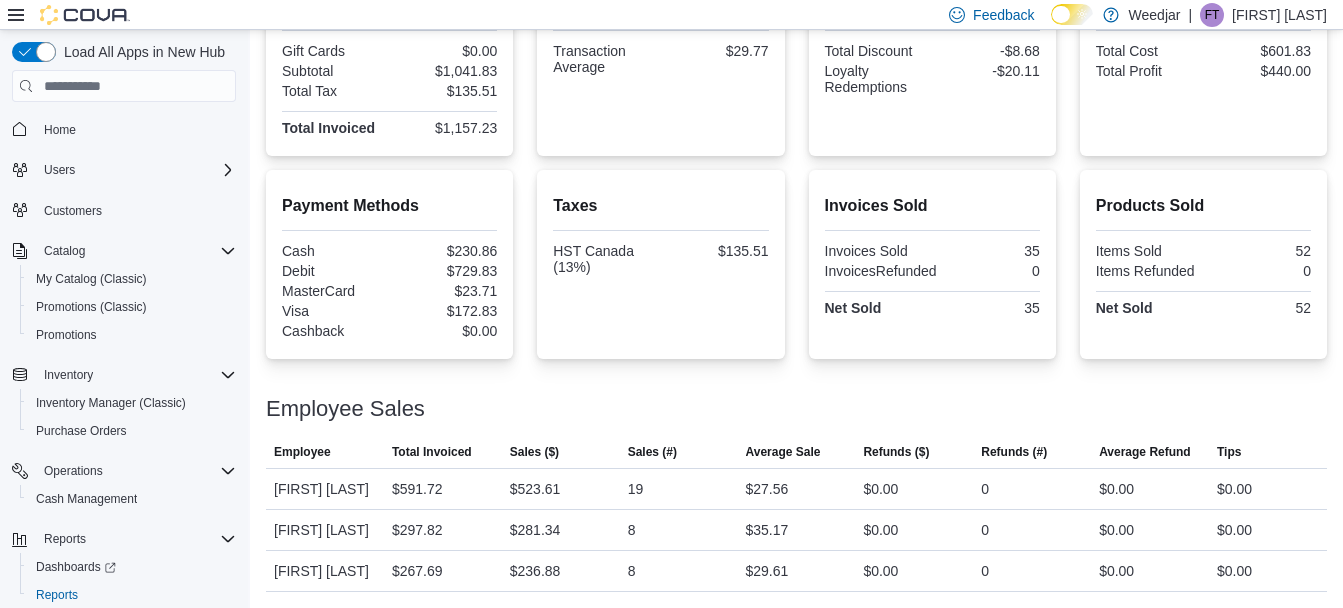 scroll, scrollTop: 0, scrollLeft: 0, axis: both 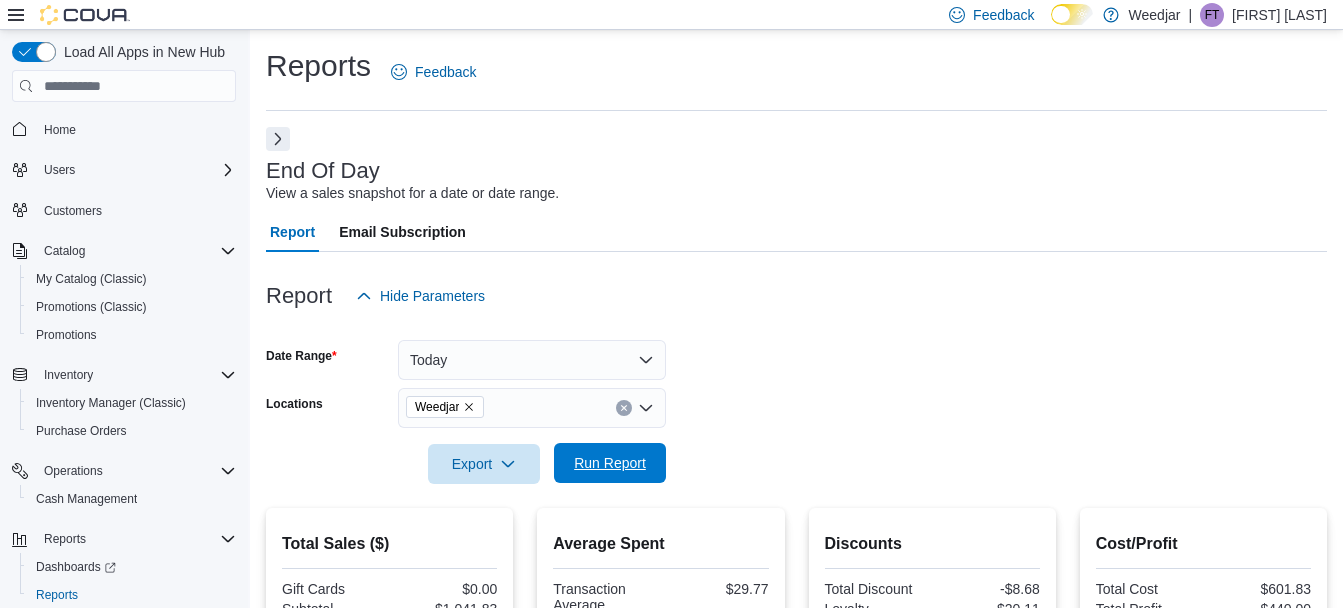 click on "Run Report" at bounding box center [610, 463] 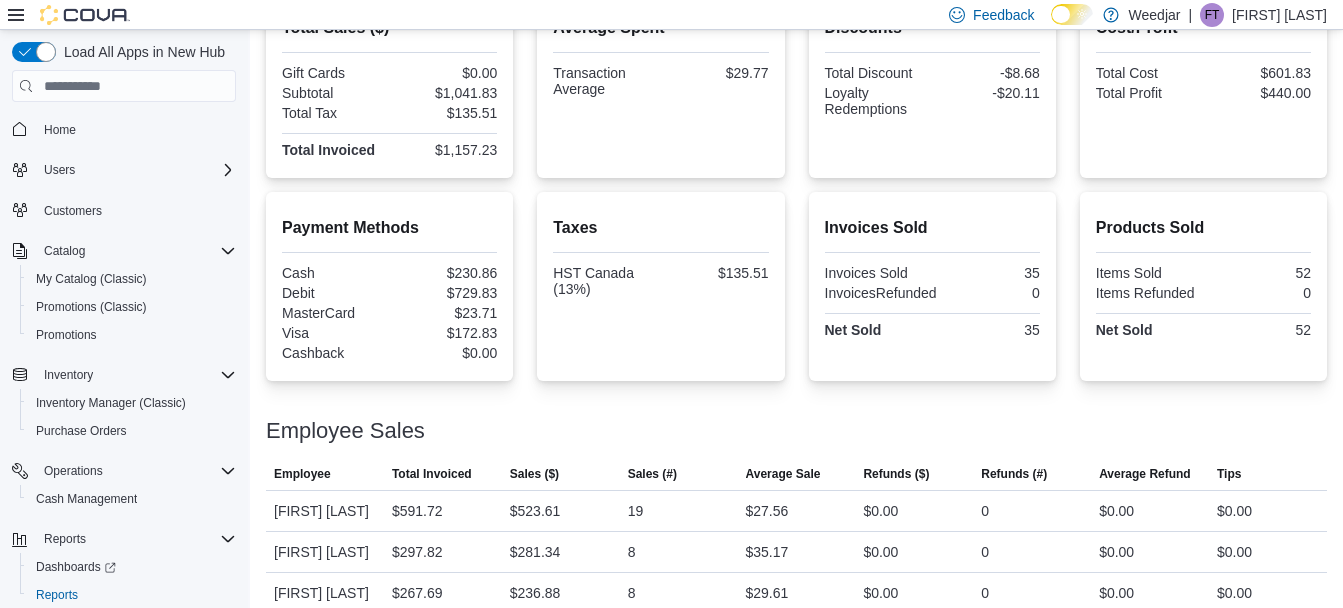 scroll, scrollTop: 538, scrollLeft: 0, axis: vertical 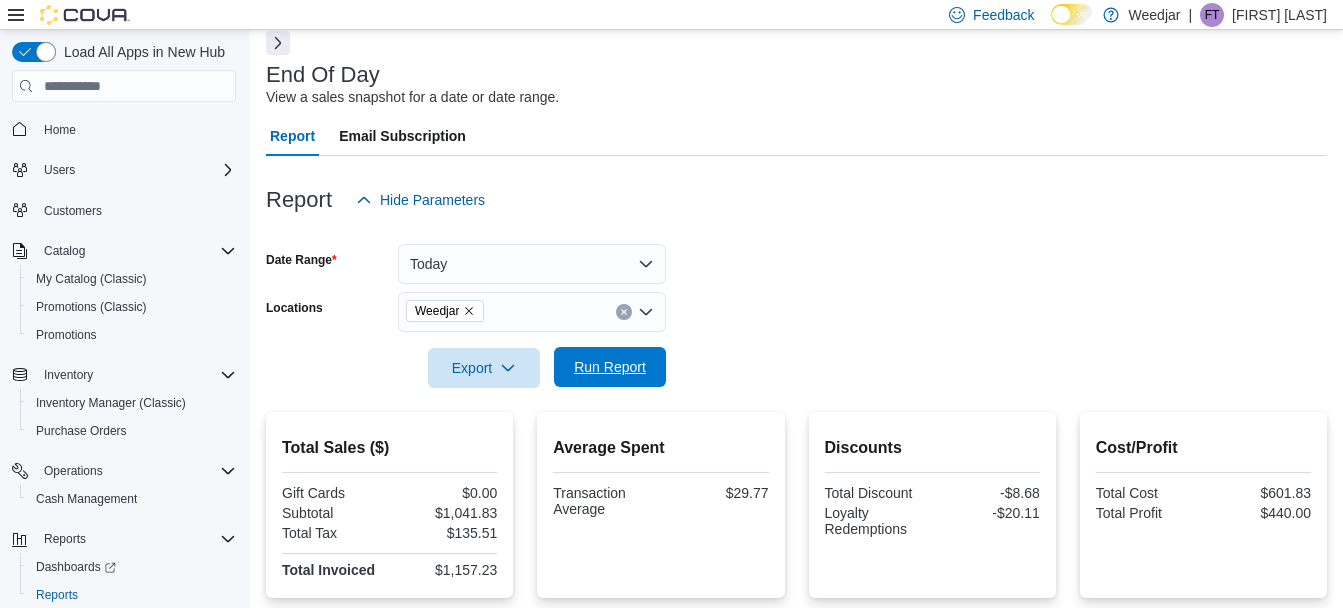 click on "Run Report" at bounding box center (610, 367) 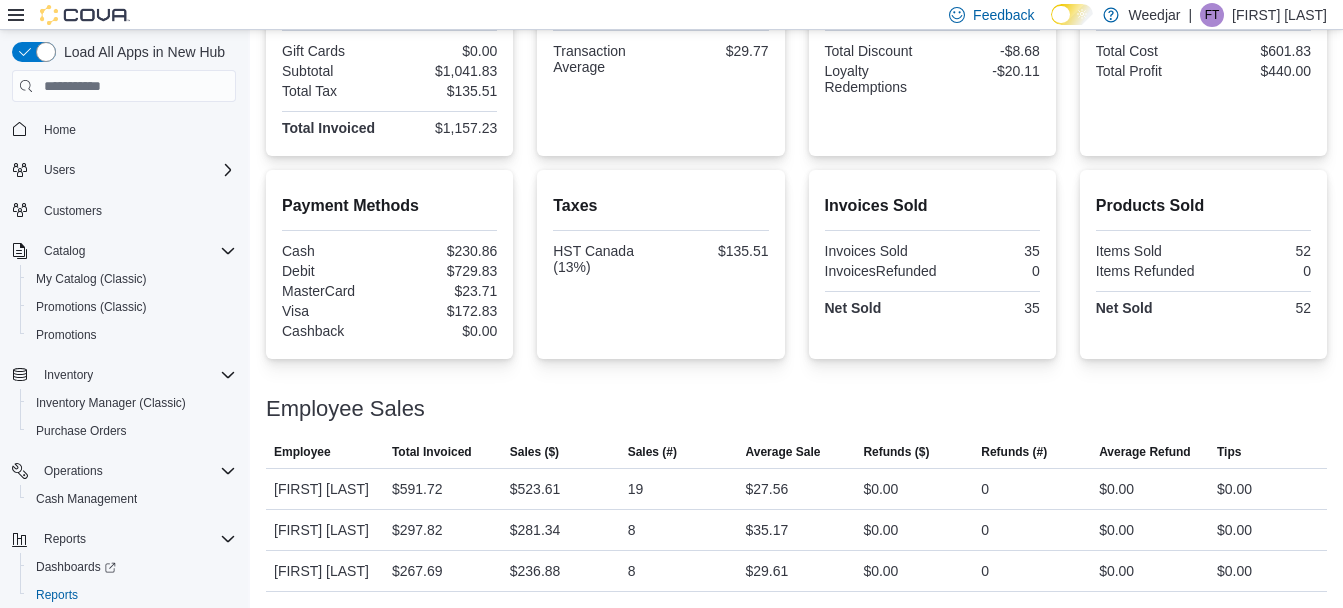 scroll, scrollTop: 124, scrollLeft: 0, axis: vertical 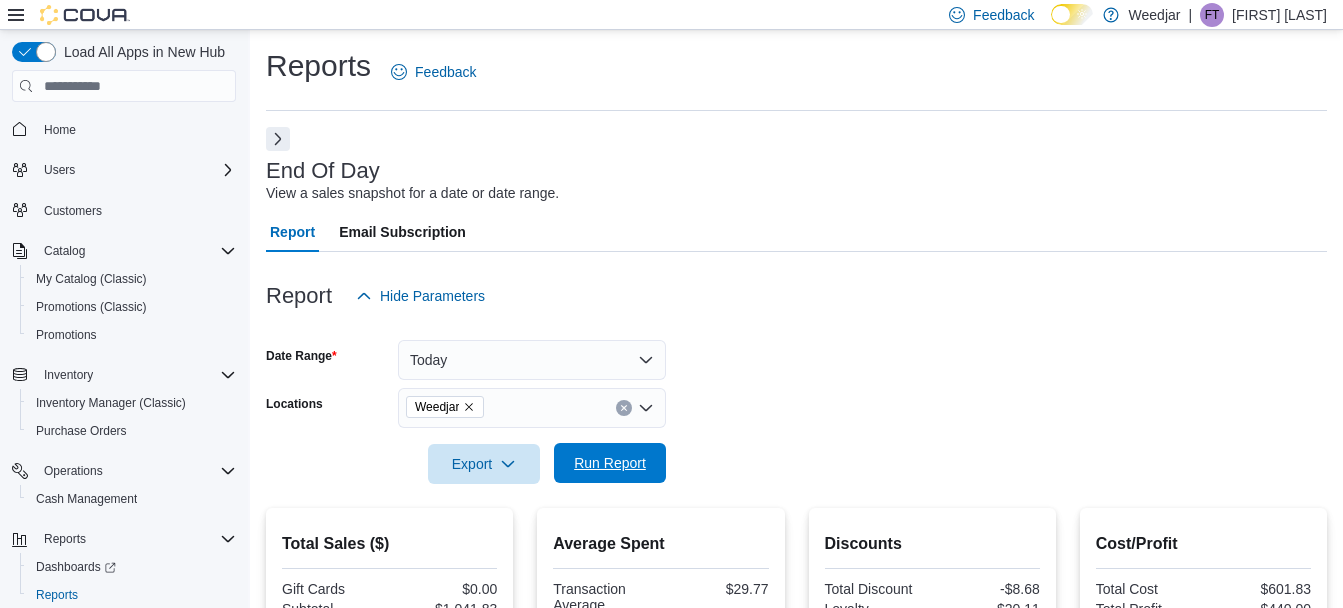 click on "Run Report" at bounding box center (610, 463) 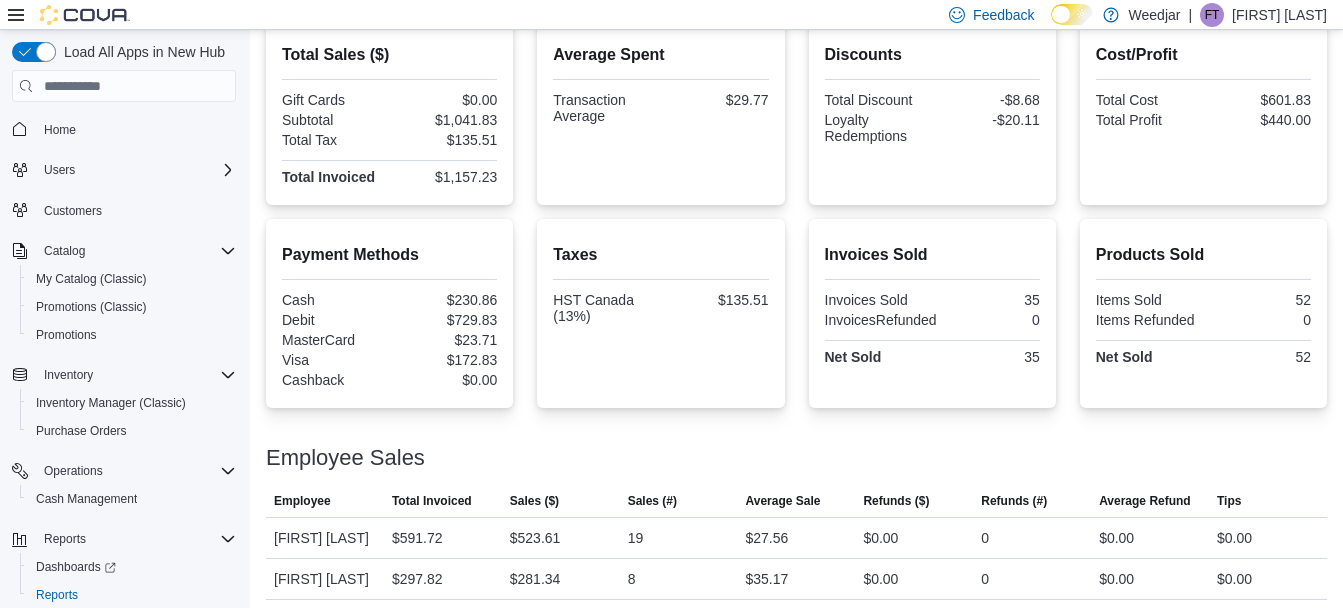 scroll, scrollTop: 538, scrollLeft: 0, axis: vertical 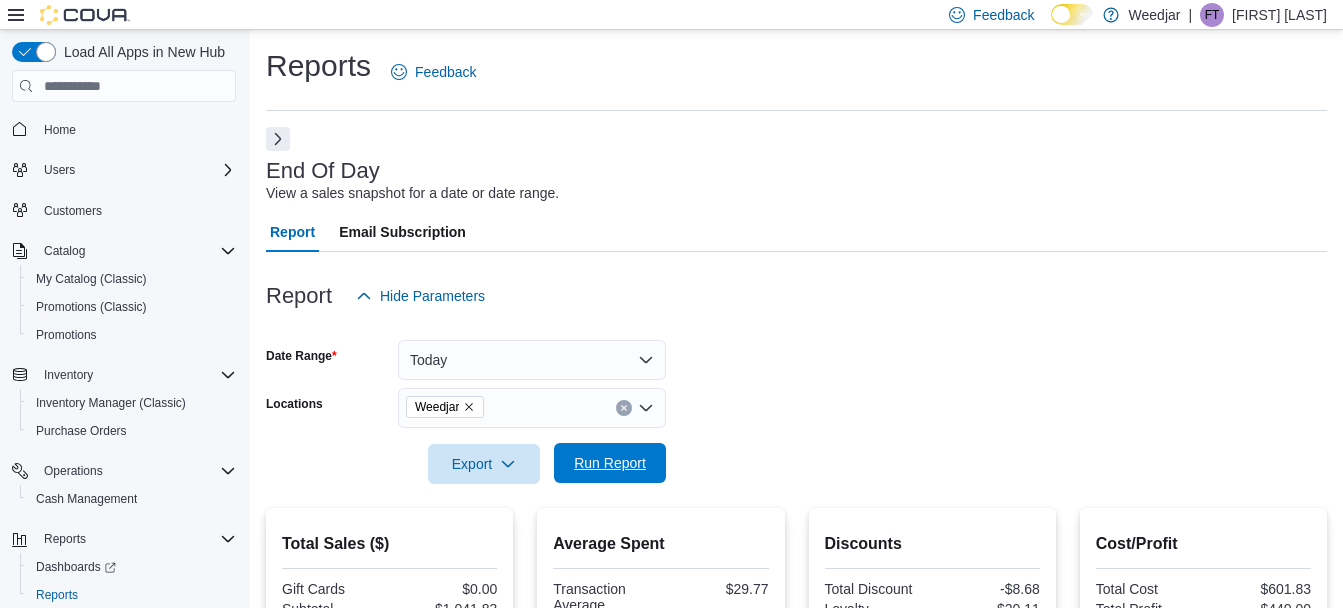 click on "Run Report" at bounding box center [610, 463] 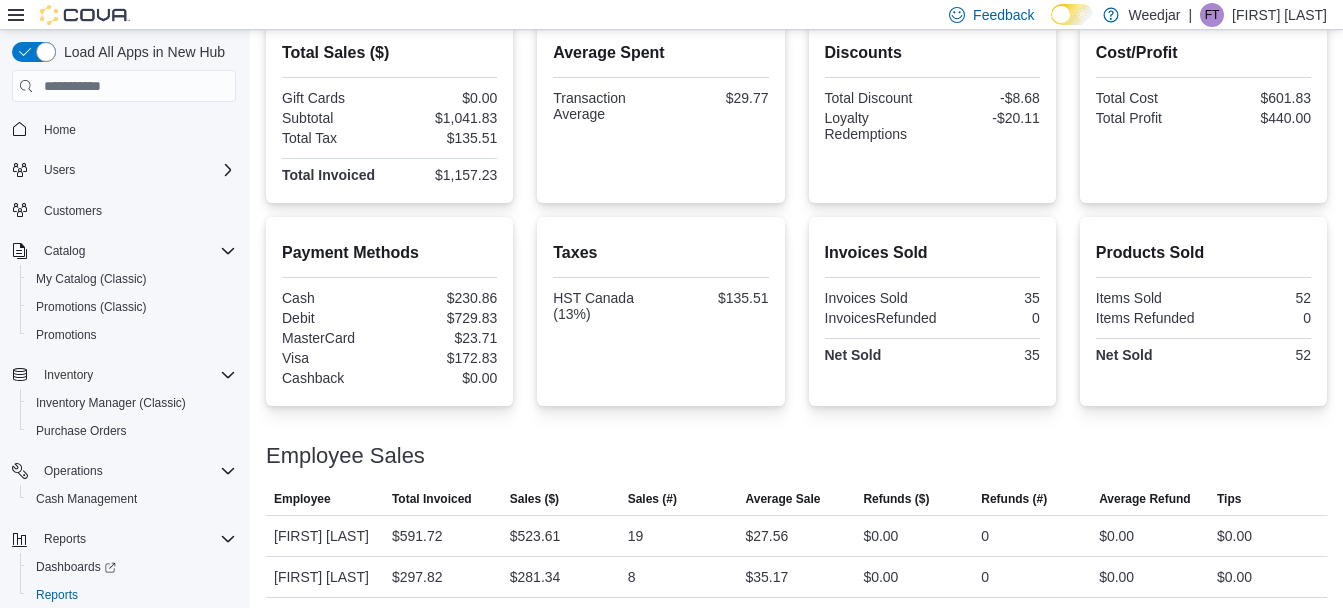 scroll, scrollTop: 538, scrollLeft: 0, axis: vertical 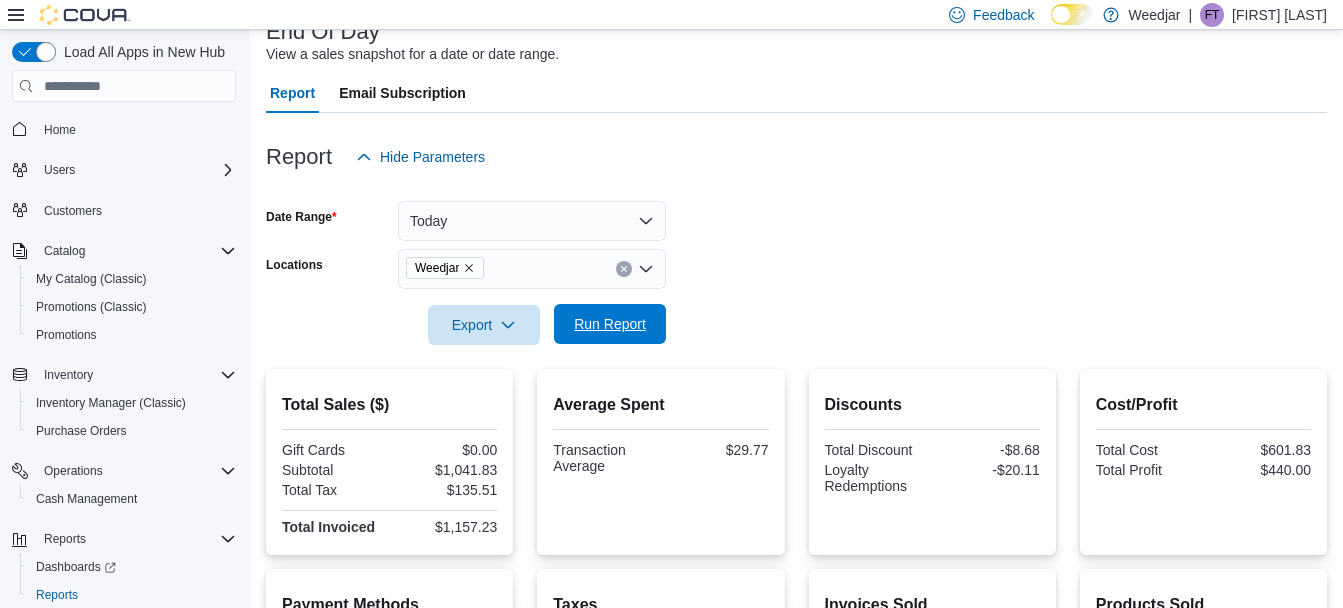 click on "Run Report" at bounding box center (610, 324) 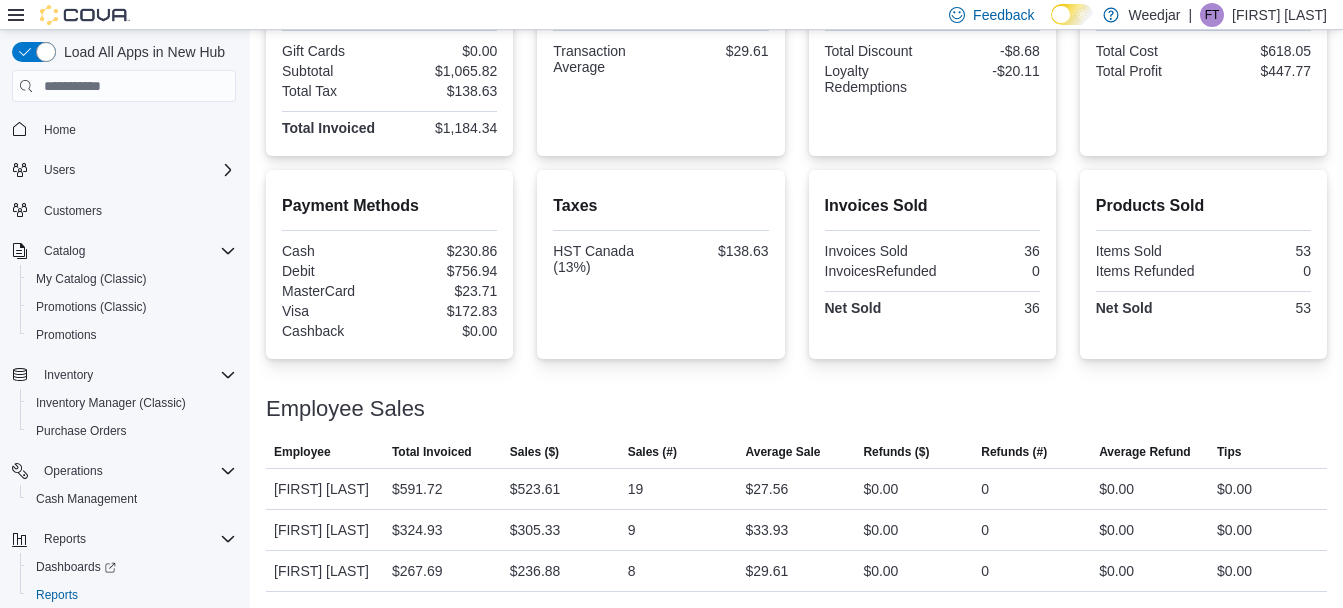 scroll, scrollTop: 49, scrollLeft: 0, axis: vertical 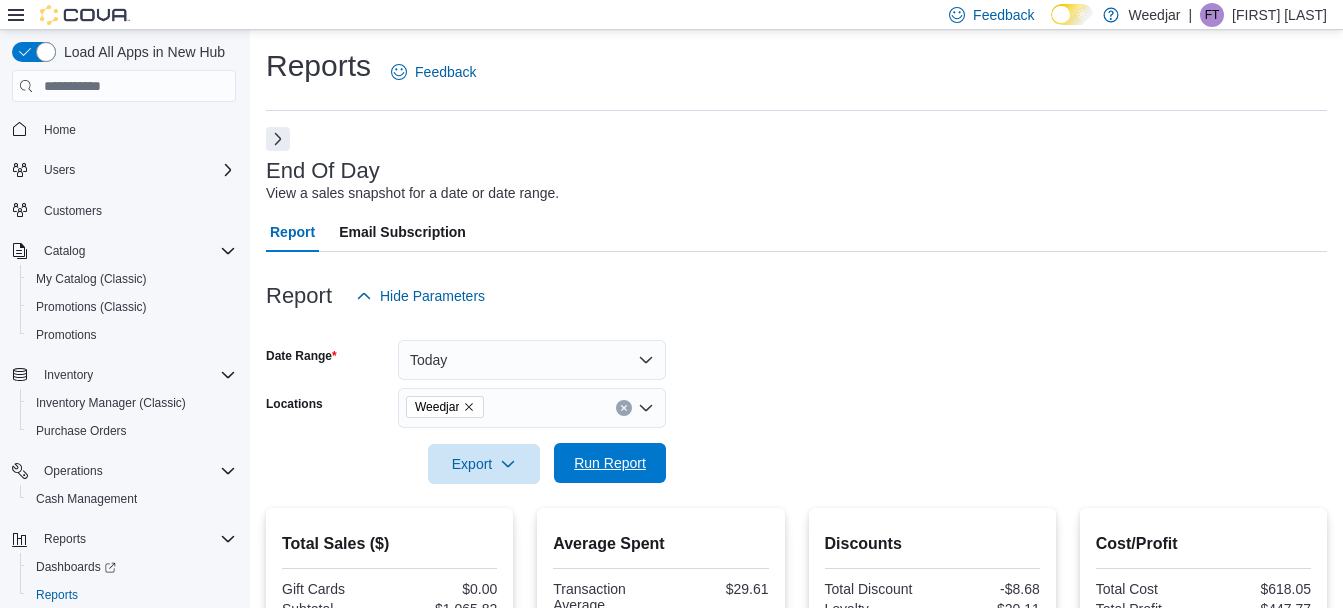 click on "Run Report" at bounding box center [610, 463] 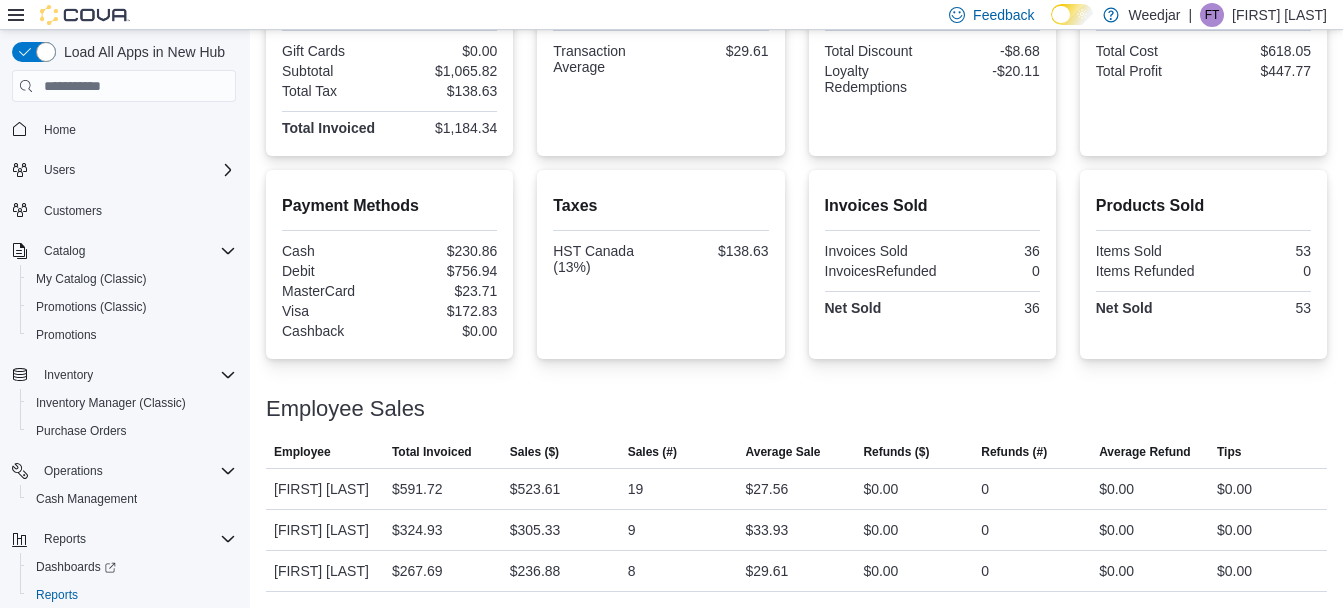 scroll, scrollTop: 0, scrollLeft: 0, axis: both 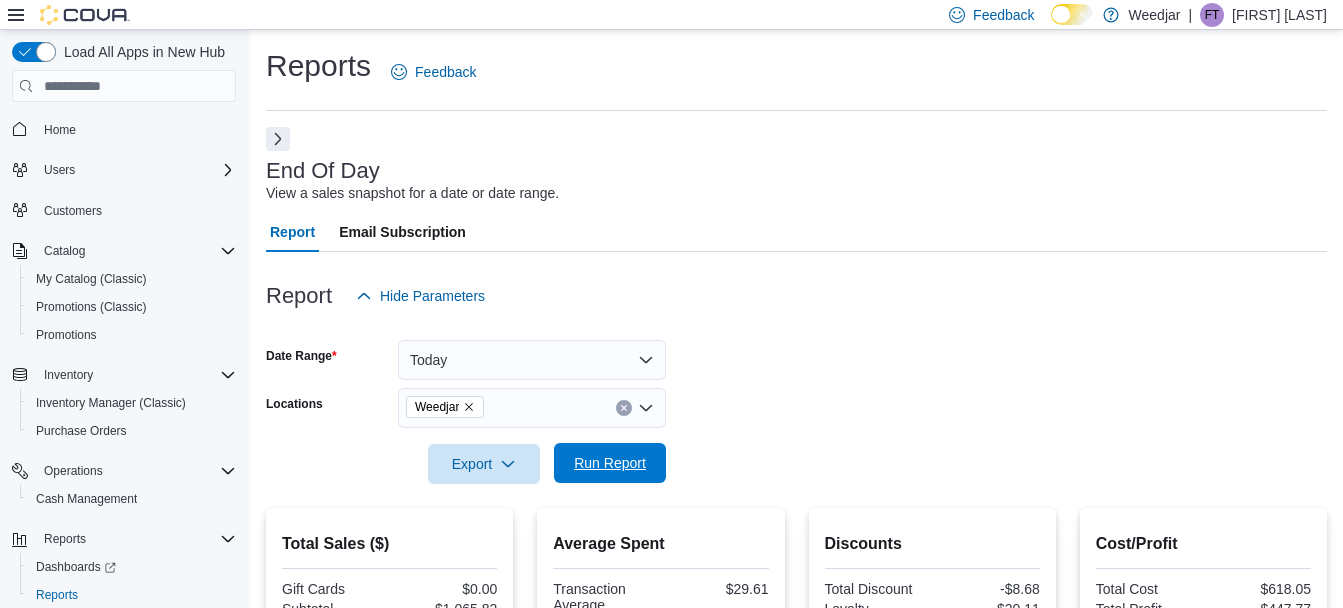 click on "Run Report" at bounding box center [610, 463] 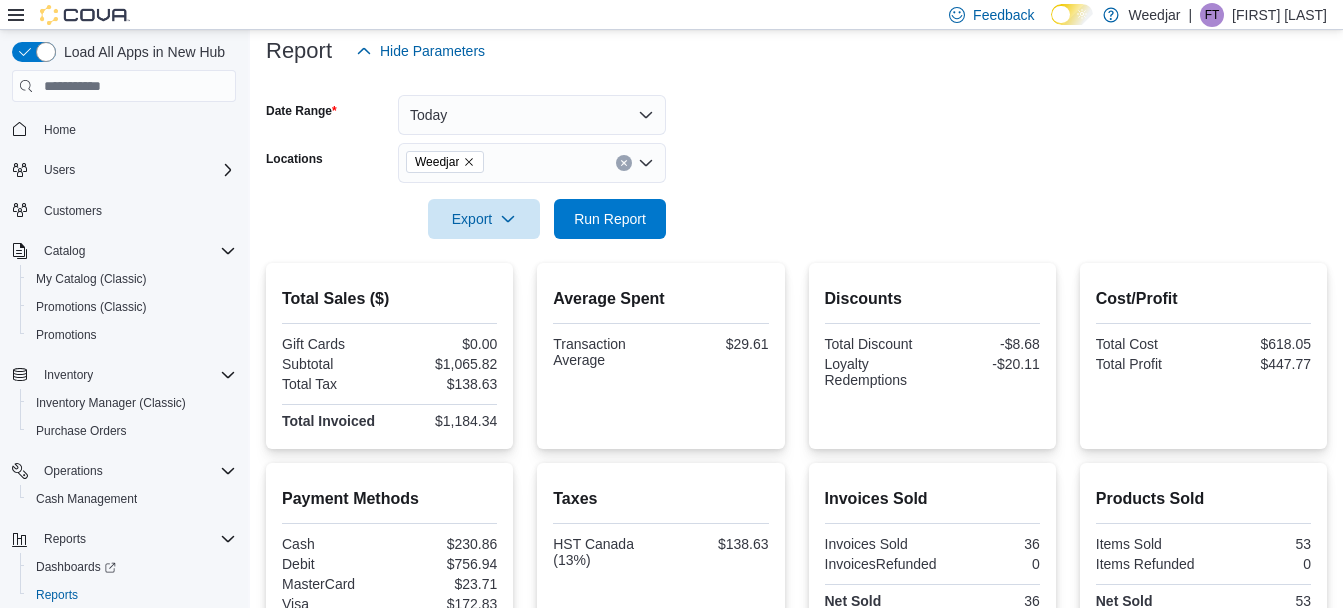 scroll, scrollTop: 538, scrollLeft: 0, axis: vertical 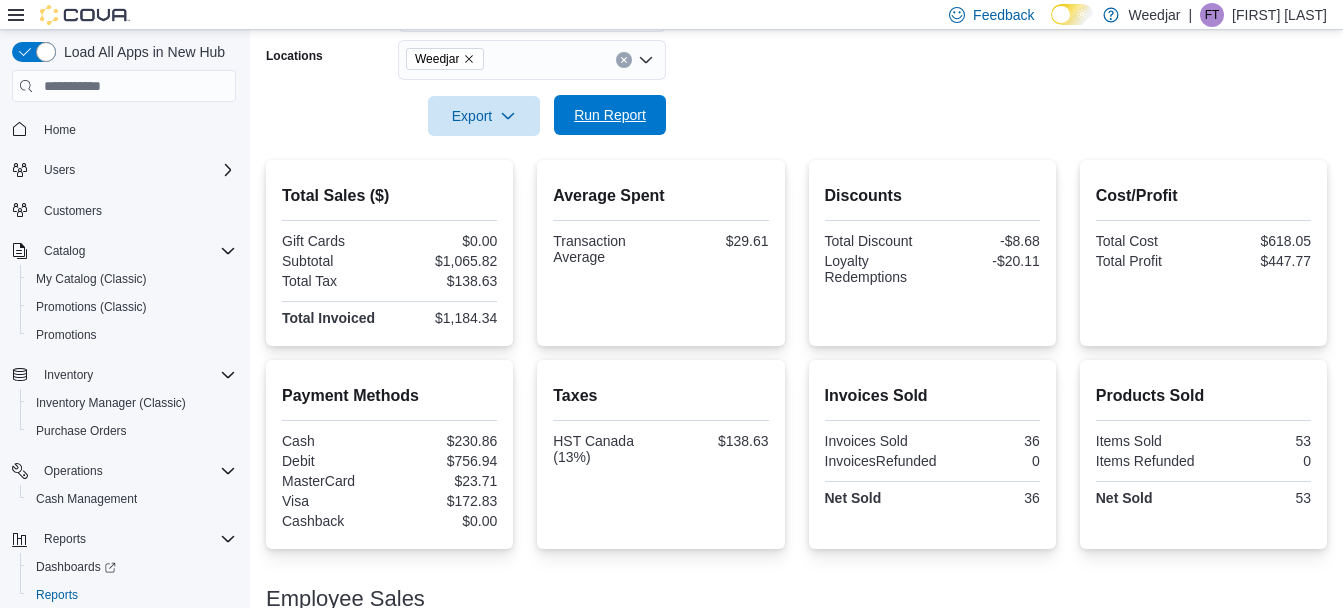 click on "Run Report" at bounding box center [610, 115] 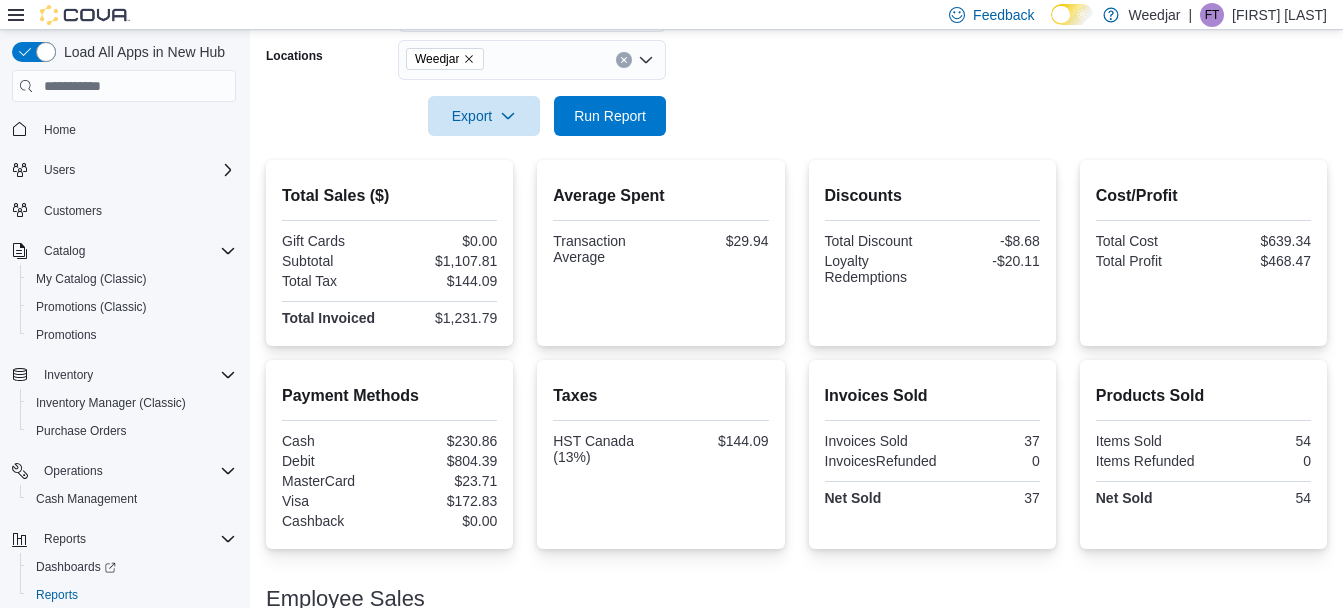 scroll, scrollTop: 538, scrollLeft: 0, axis: vertical 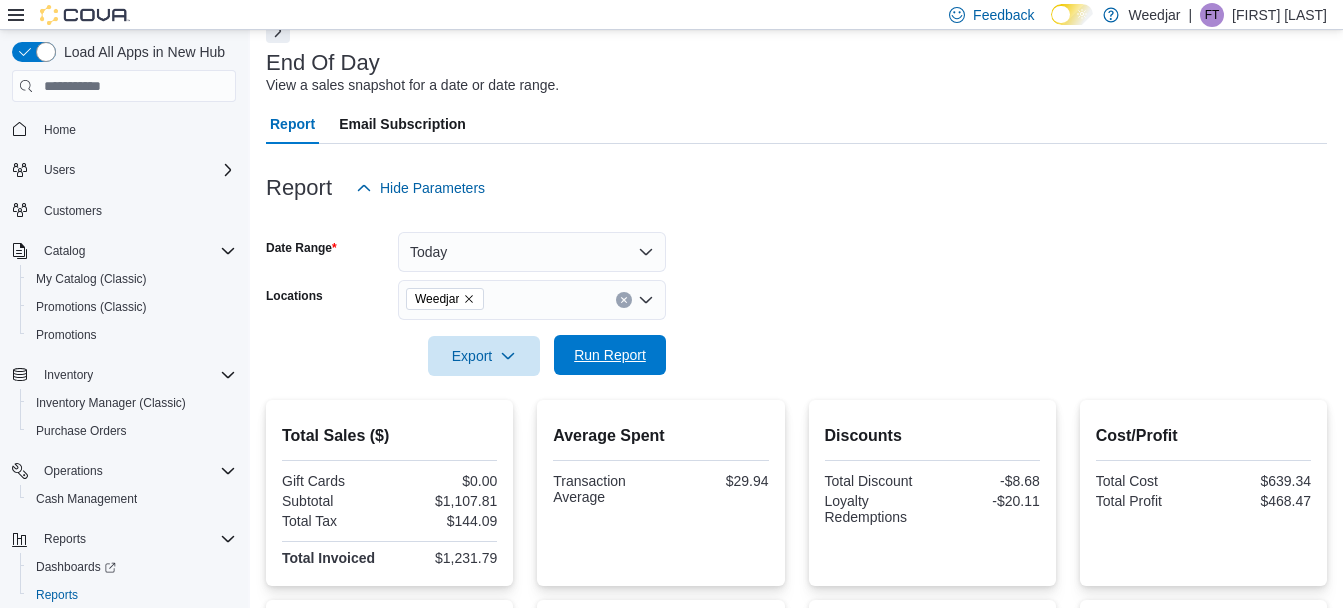 click on "Run Report" at bounding box center [610, 355] 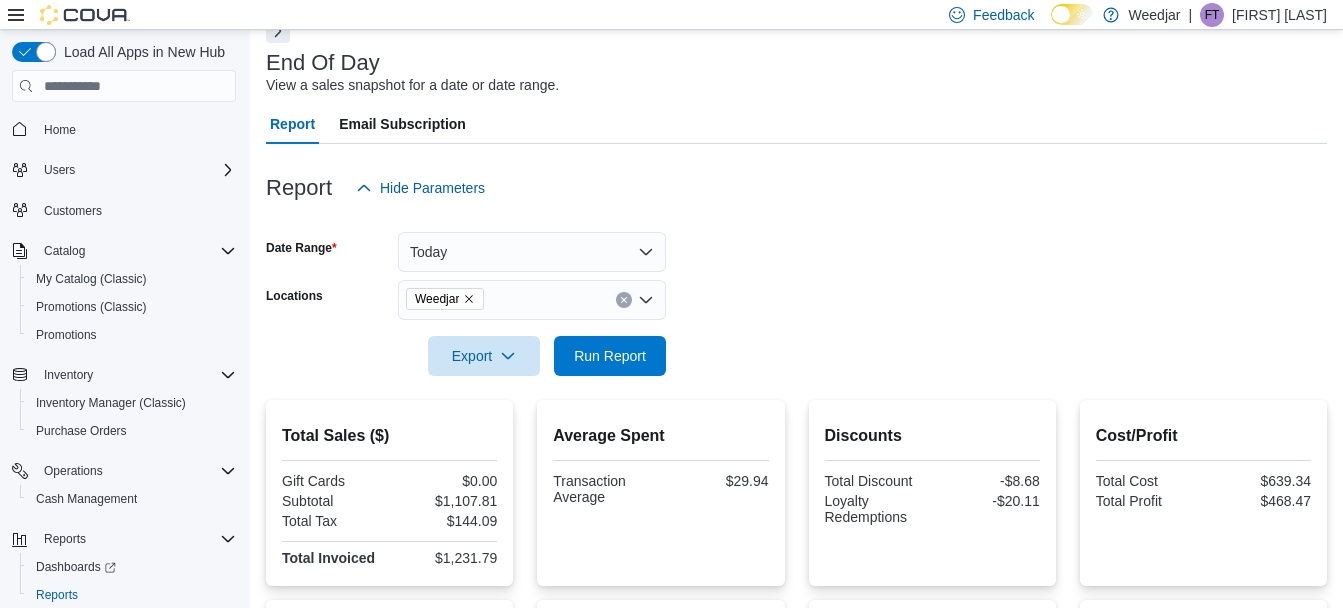 scroll, scrollTop: 538, scrollLeft: 0, axis: vertical 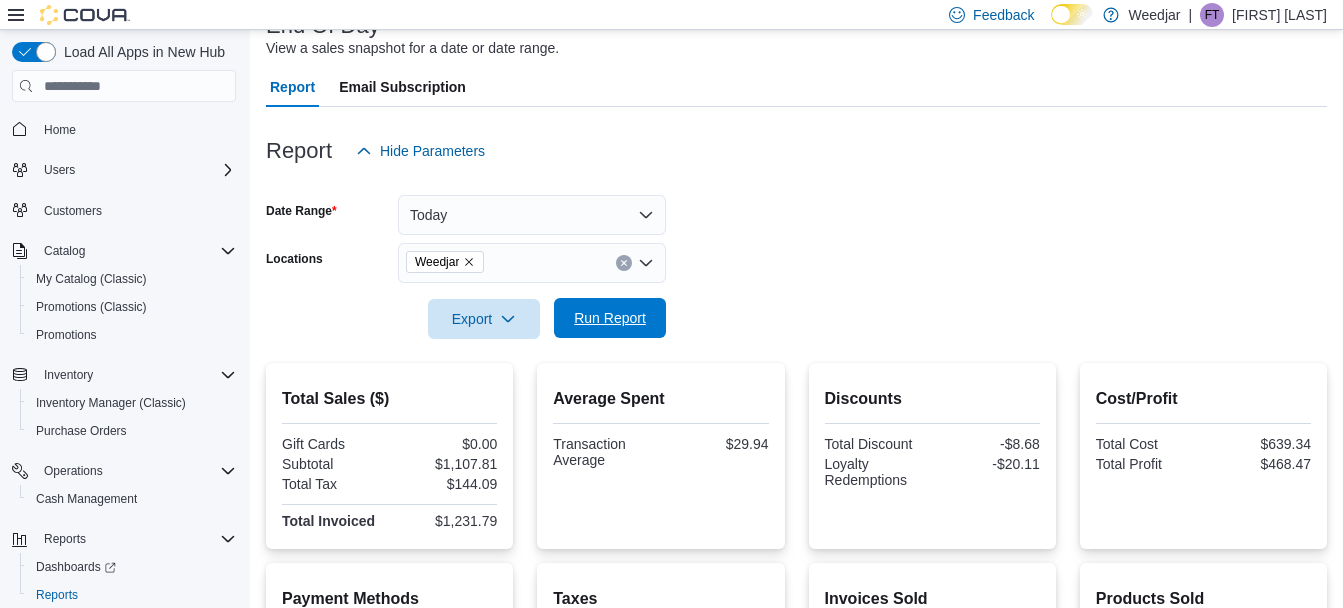 click on "Run Report" at bounding box center [610, 318] 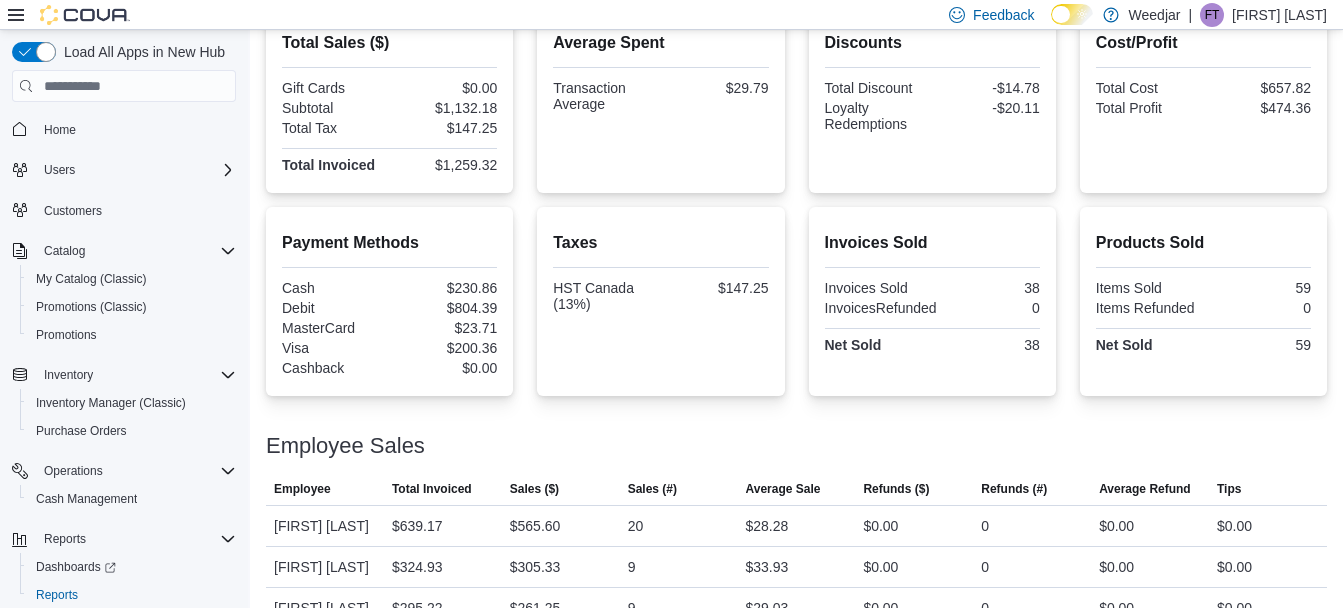 scroll, scrollTop: 538, scrollLeft: 0, axis: vertical 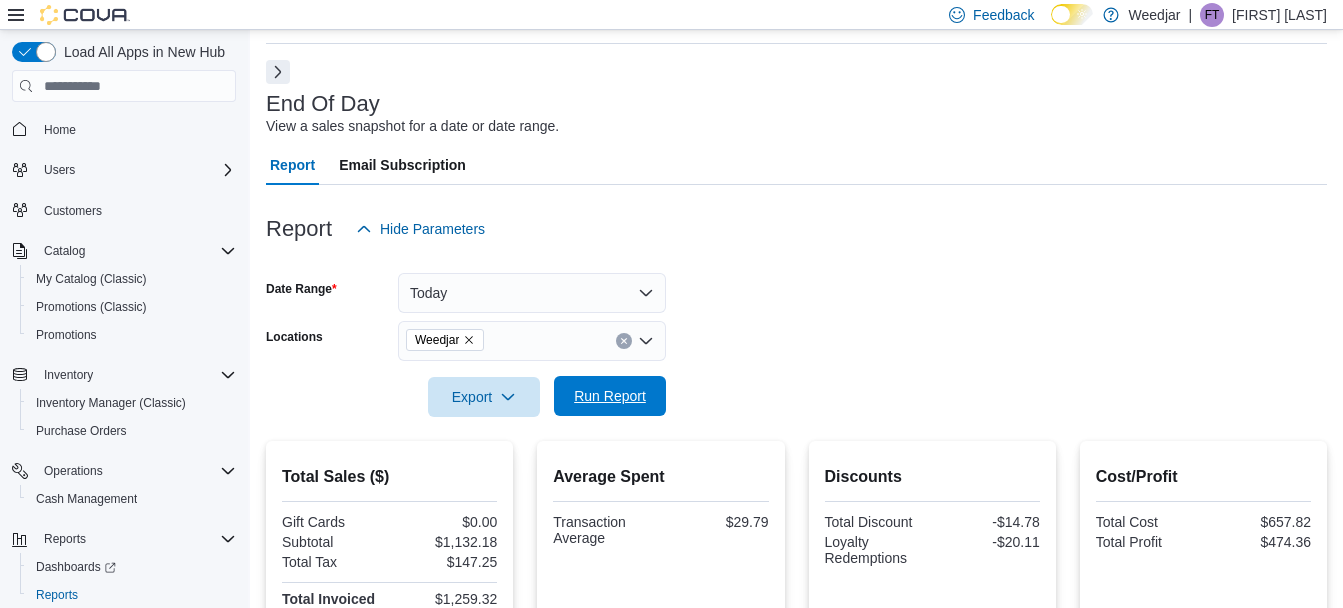 click on "Run Report" at bounding box center [610, 396] 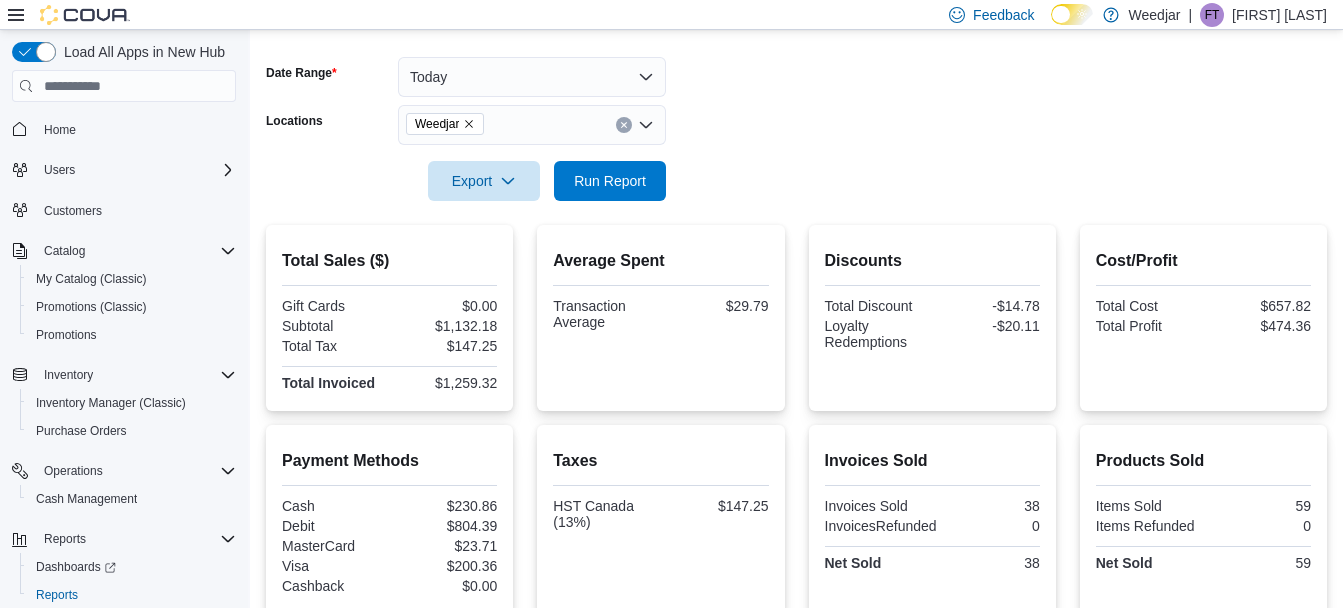 scroll, scrollTop: 538, scrollLeft: 0, axis: vertical 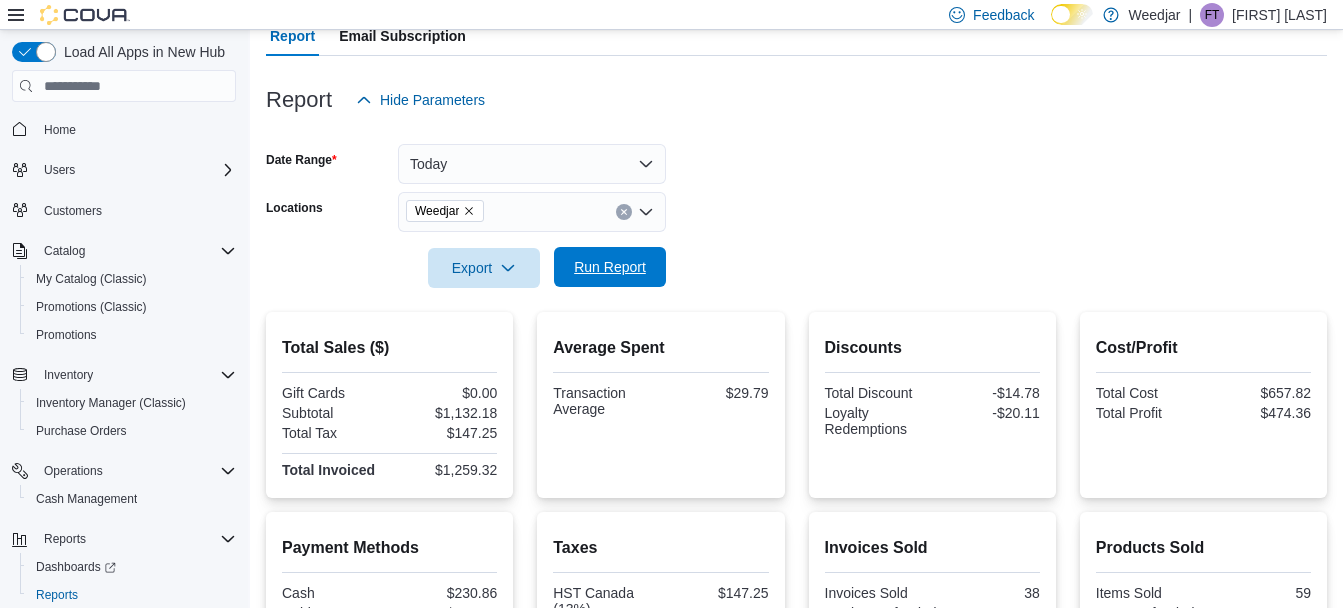 click on "Run Report" at bounding box center [610, 267] 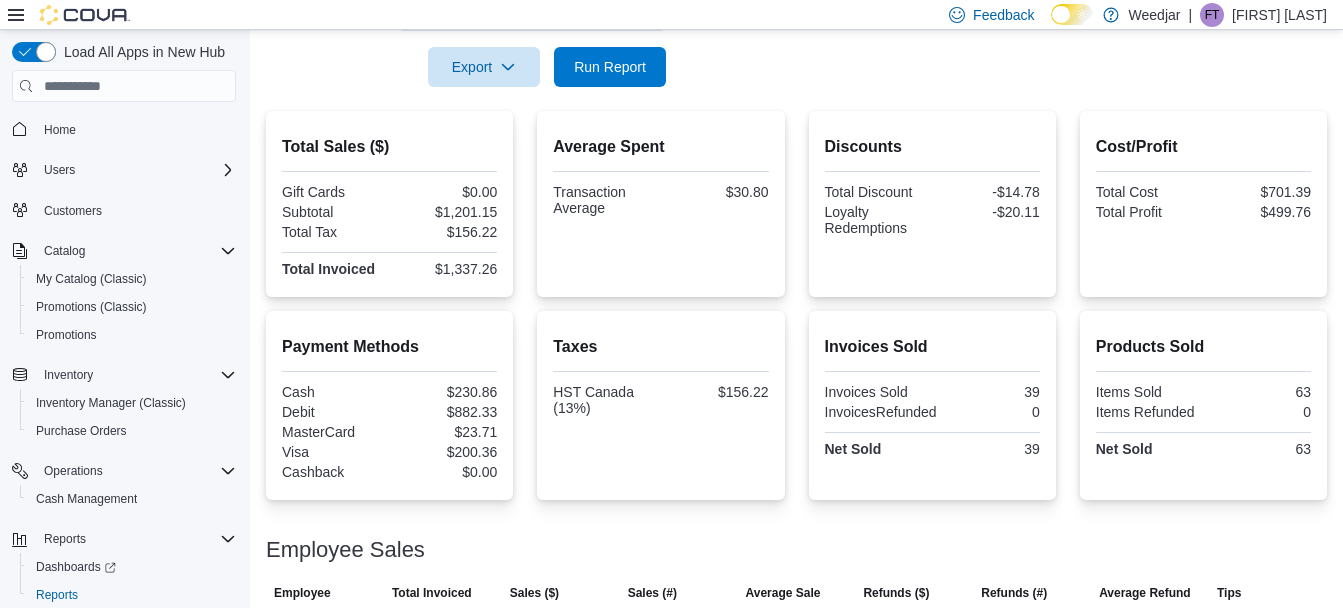 scroll, scrollTop: 538, scrollLeft: 0, axis: vertical 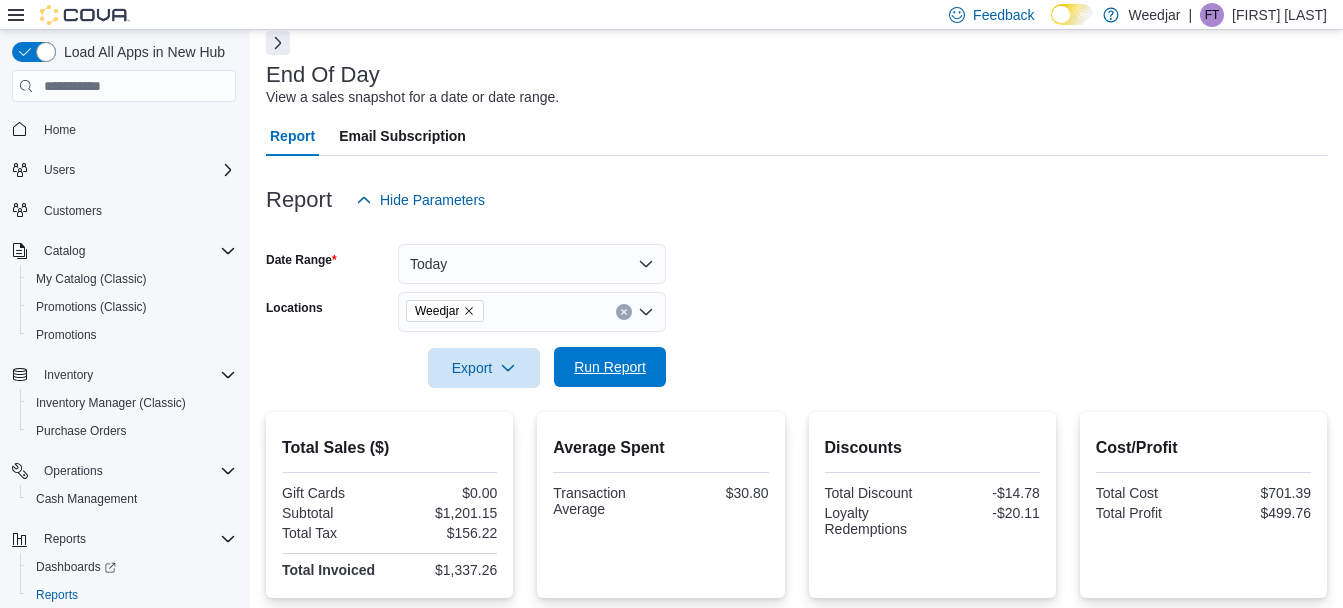 click on "Run Report" at bounding box center (610, 367) 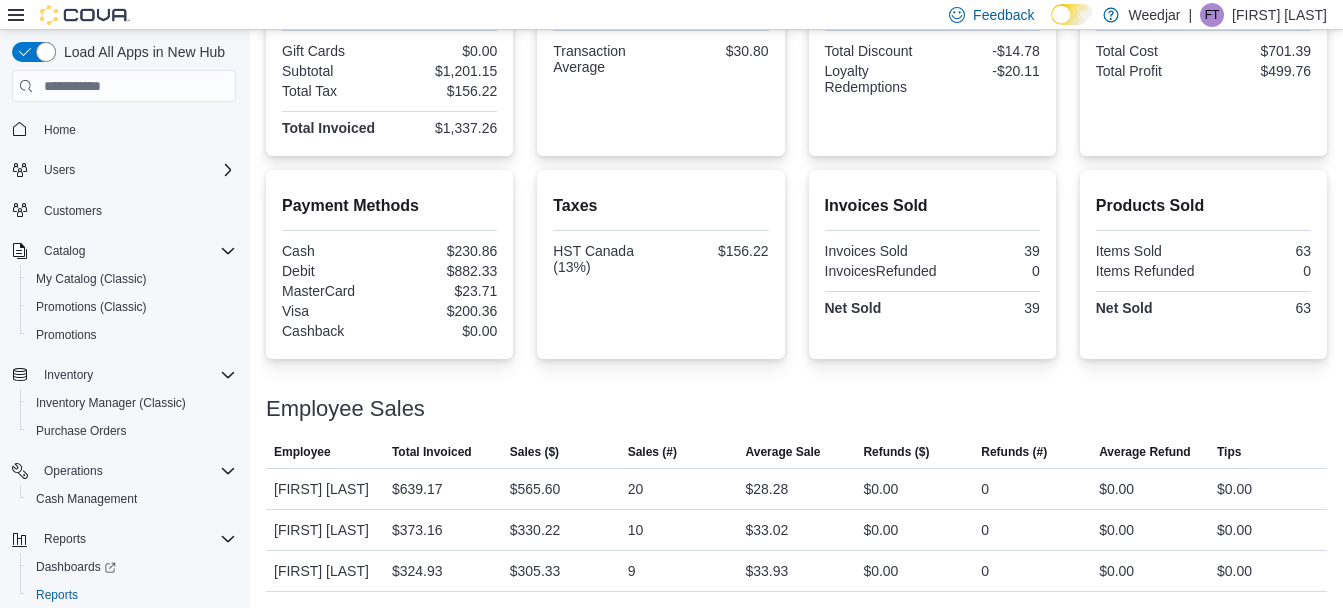 scroll, scrollTop: 198, scrollLeft: 0, axis: vertical 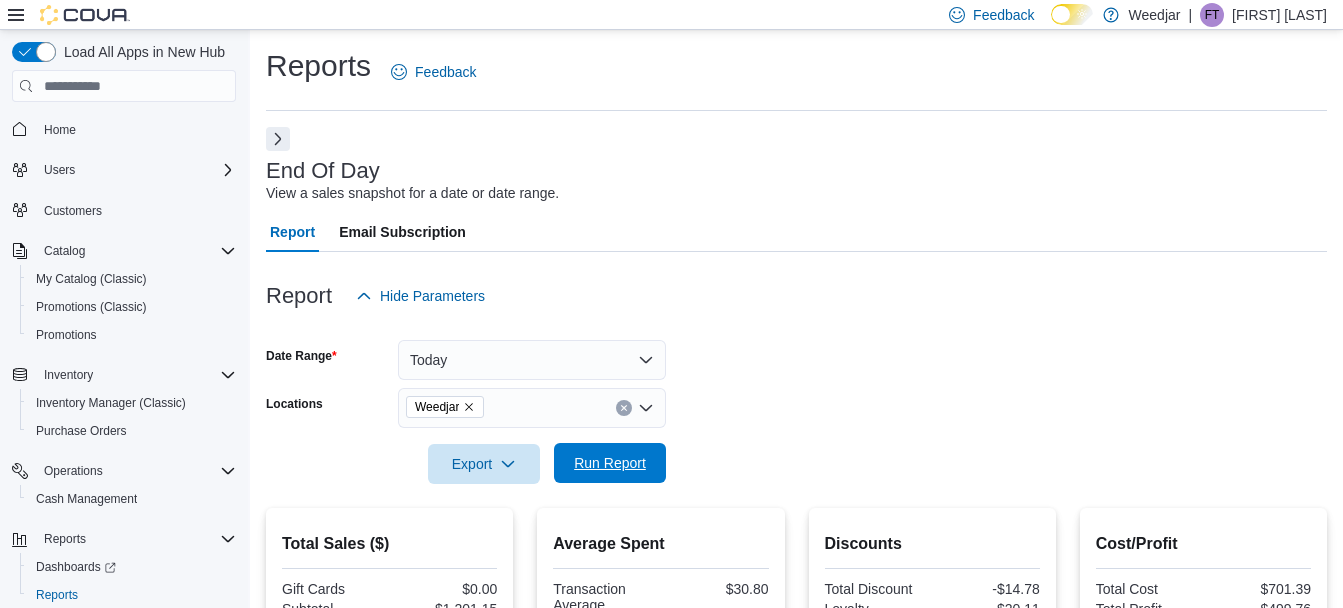 click on "Run Report" at bounding box center (610, 463) 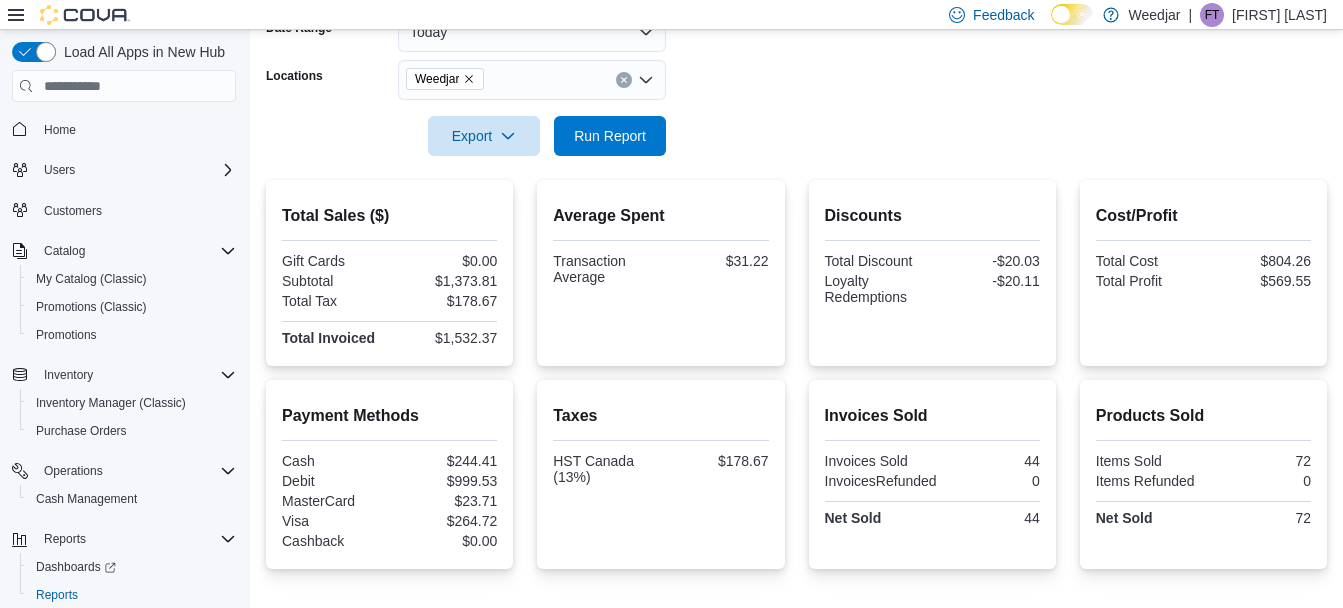 scroll, scrollTop: 332, scrollLeft: 0, axis: vertical 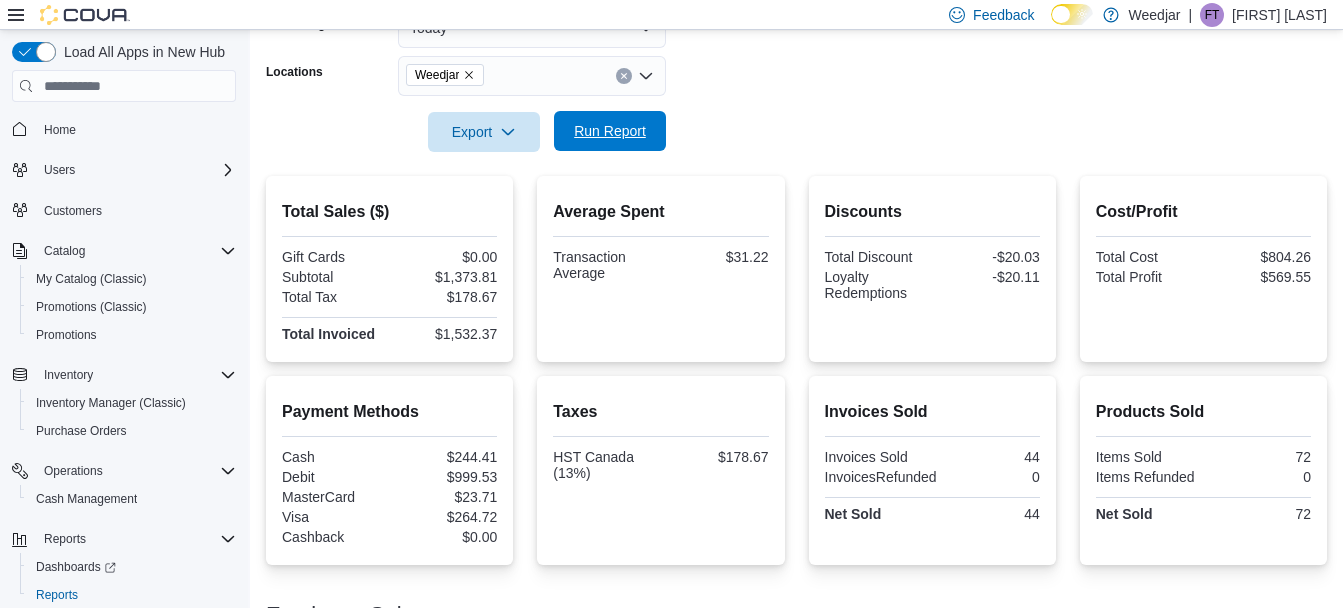 click on "Run Report" at bounding box center [610, 131] 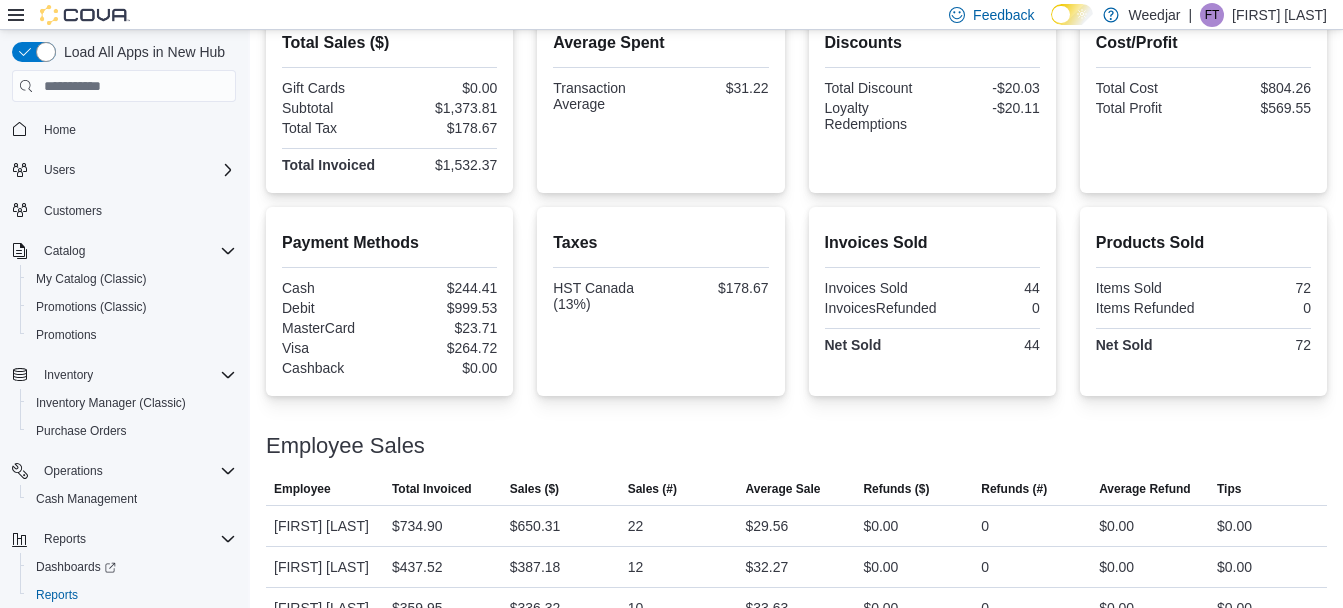 scroll, scrollTop: 538, scrollLeft: 0, axis: vertical 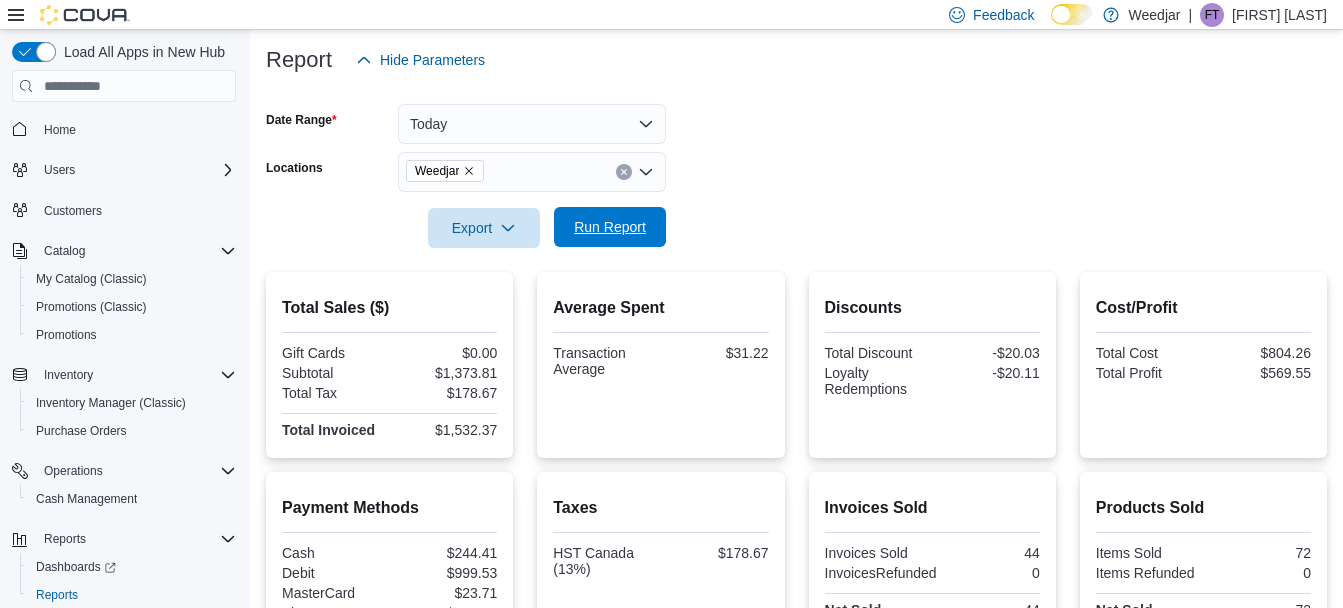 click on "Run Report" at bounding box center (610, 227) 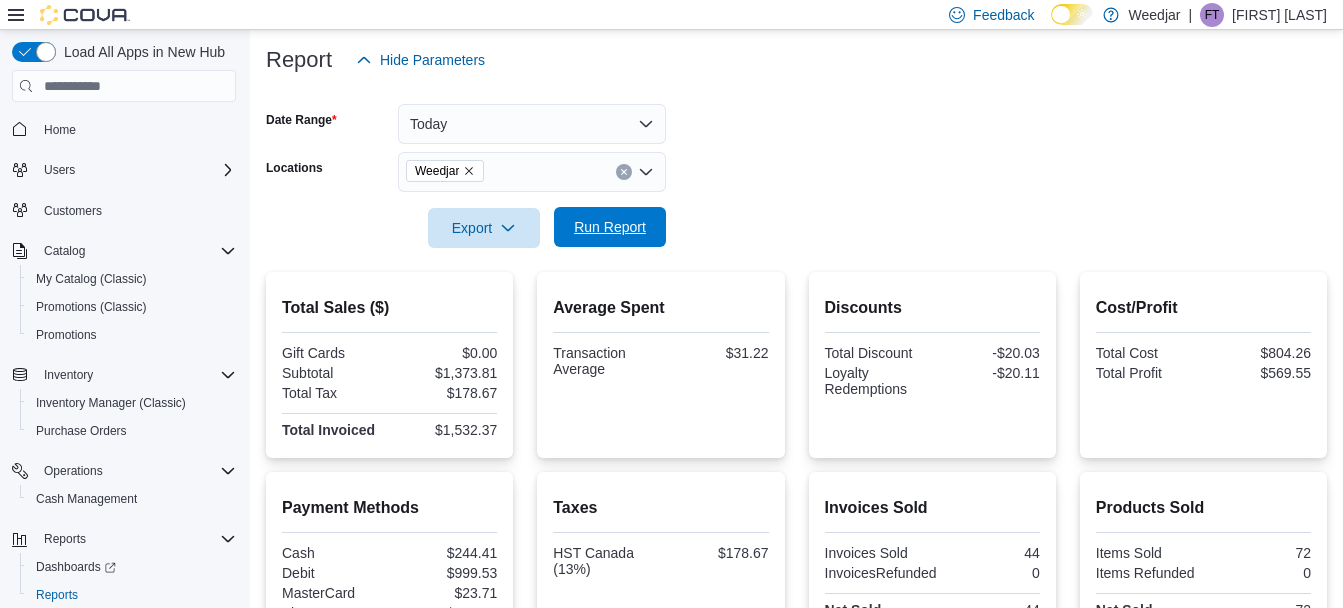 click on "Run Report" at bounding box center [610, 227] 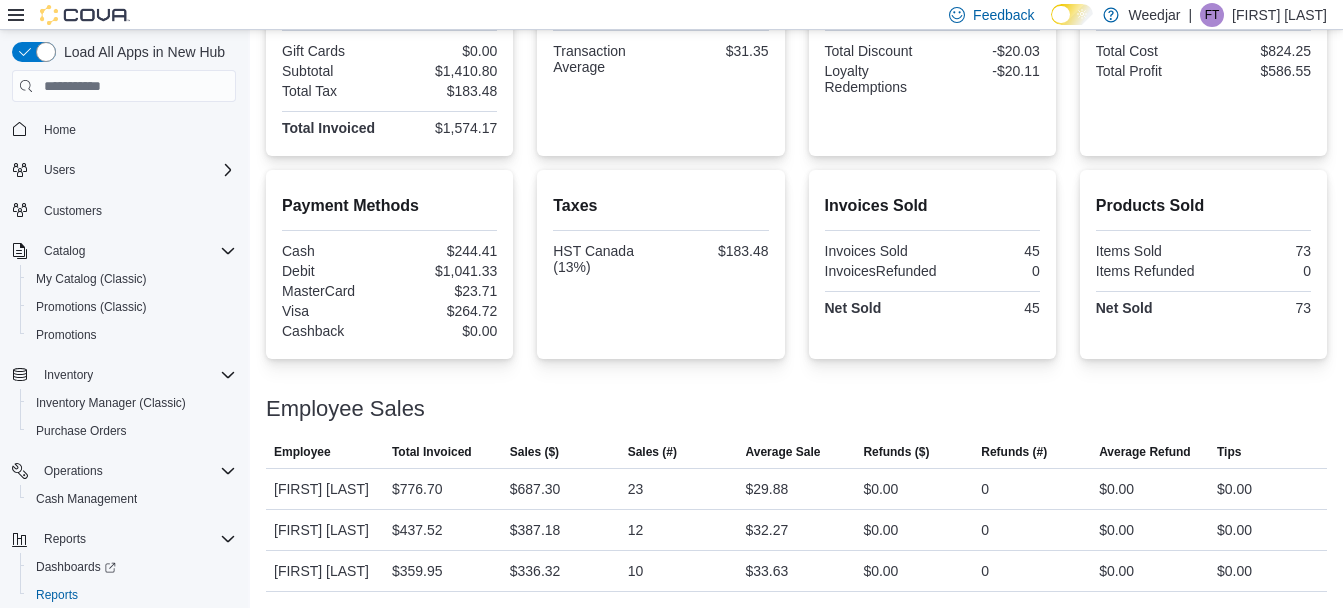 scroll, scrollTop: 365, scrollLeft: 0, axis: vertical 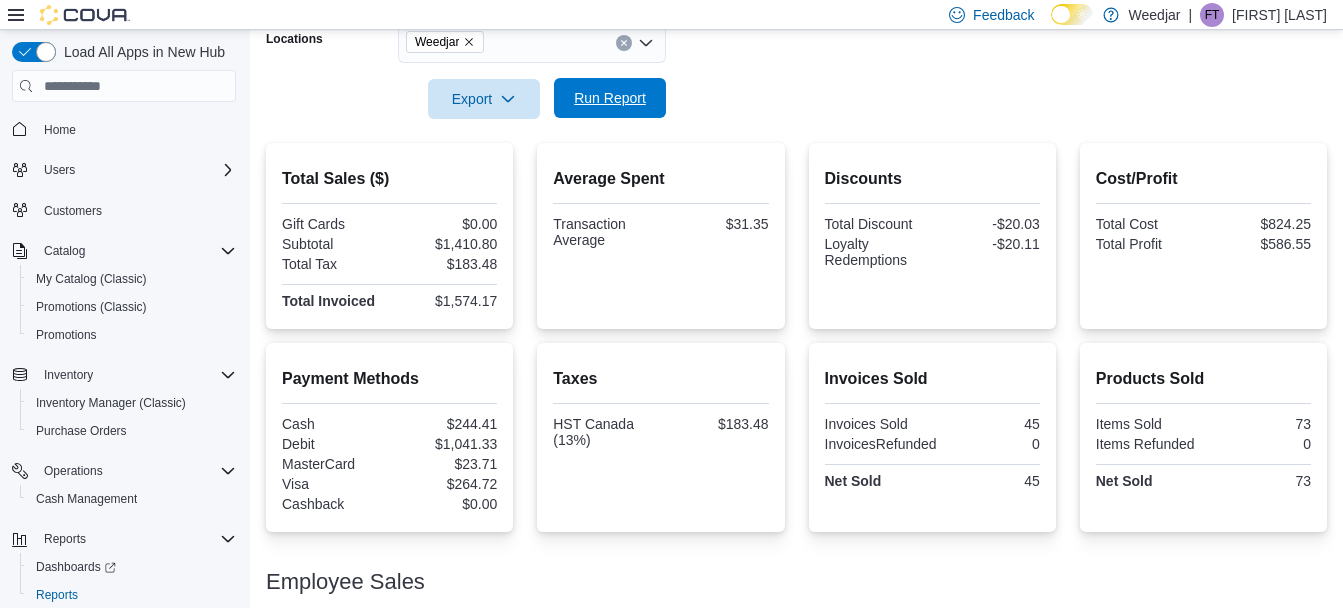 click on "Run Report" at bounding box center (610, 98) 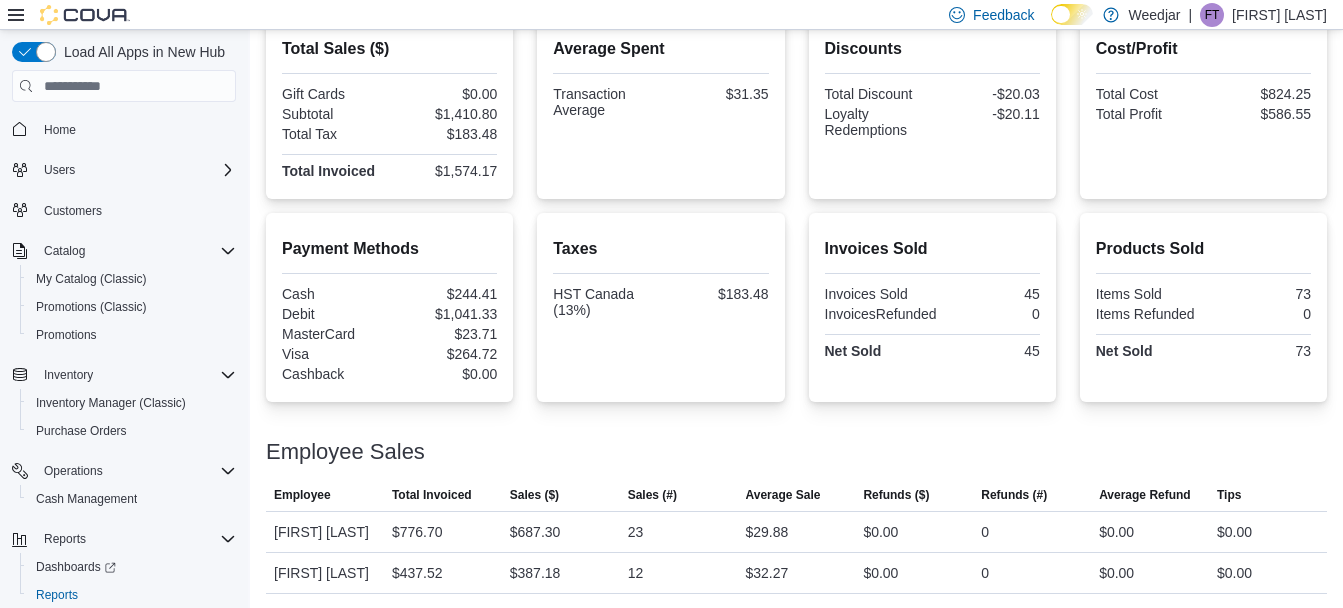 scroll, scrollTop: 538, scrollLeft: 0, axis: vertical 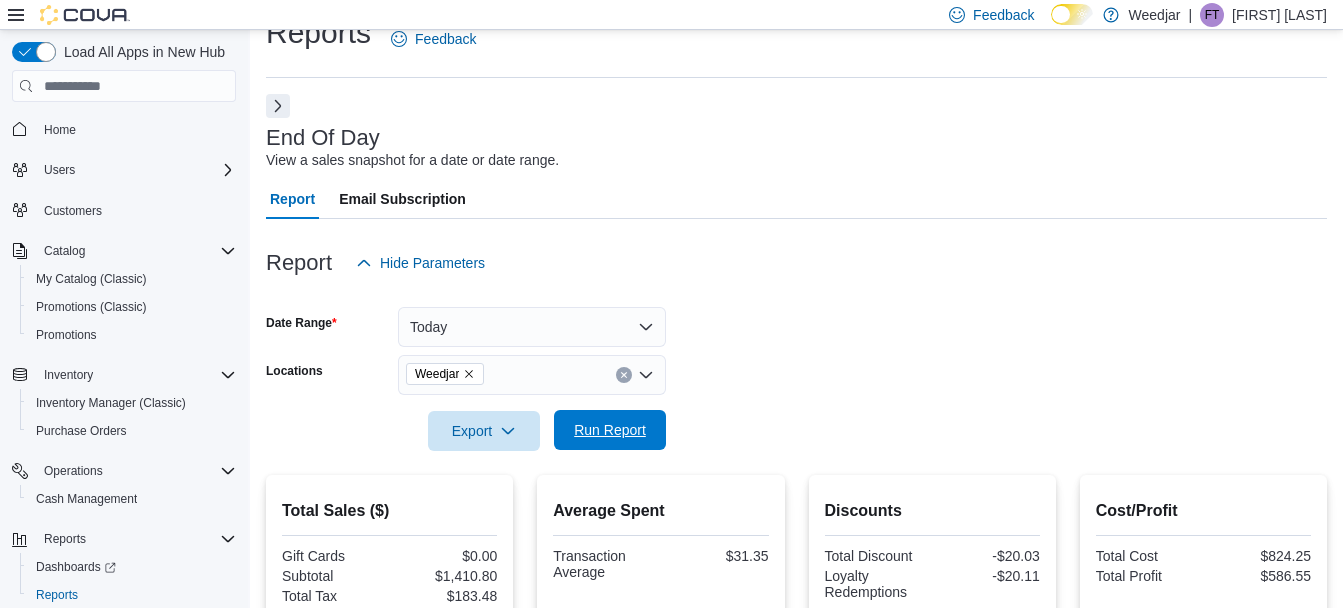 click on "Run Report" at bounding box center [610, 430] 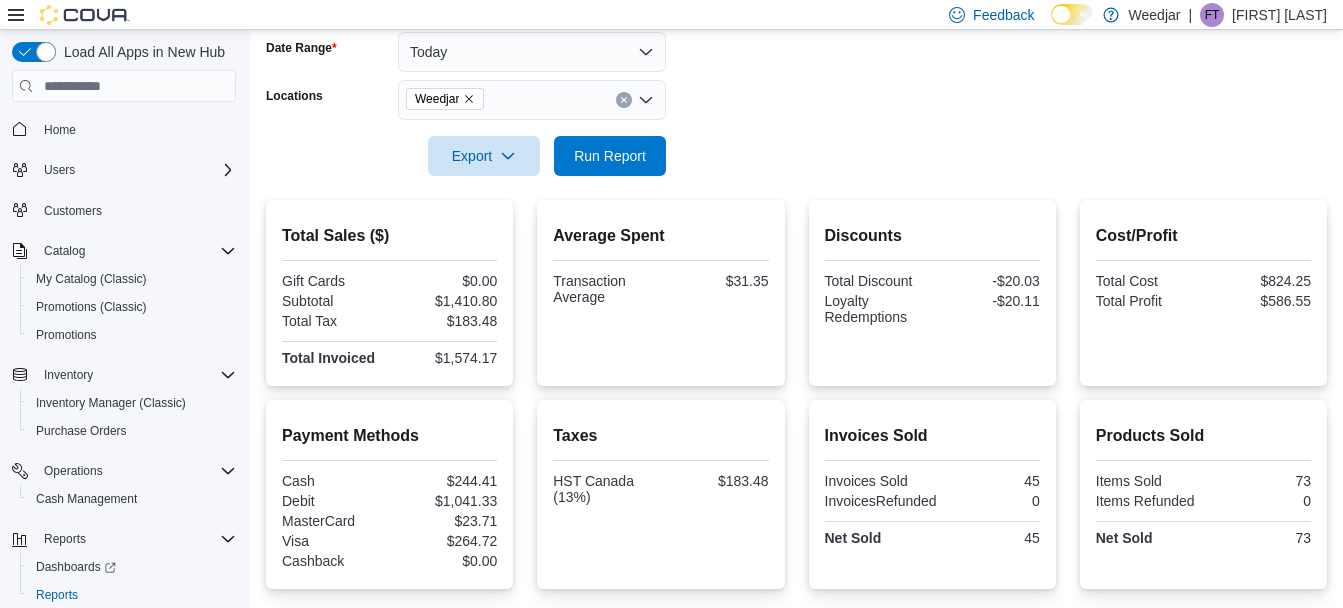 scroll, scrollTop: 538, scrollLeft: 0, axis: vertical 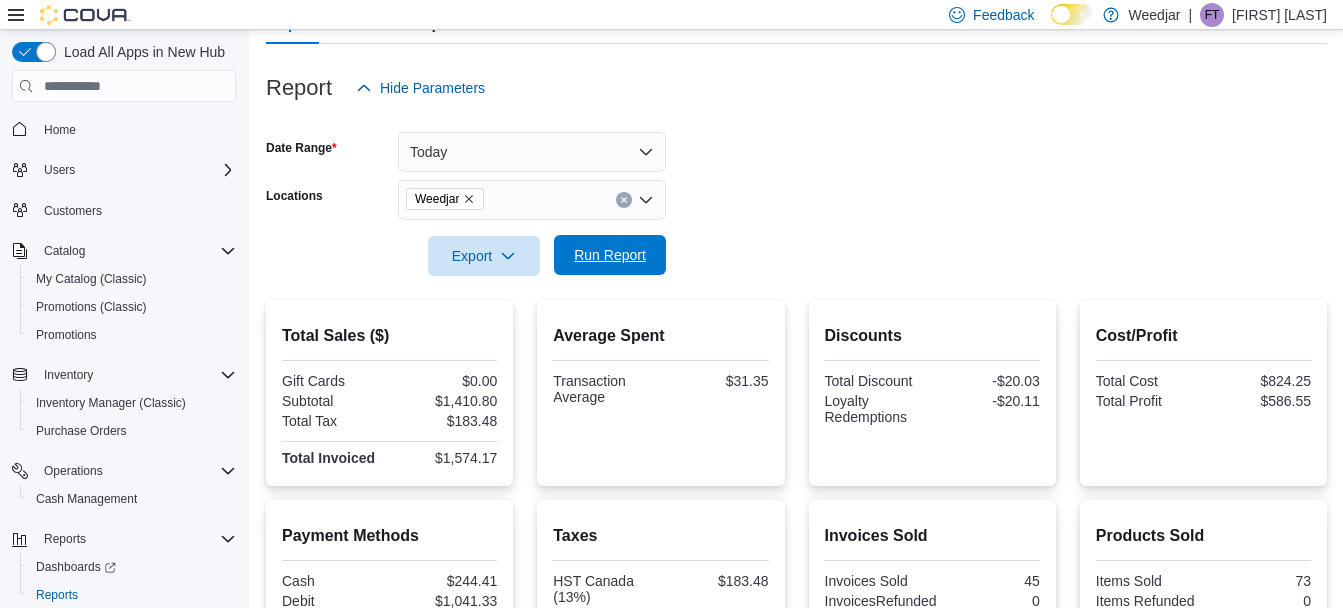 click on "Run Report" at bounding box center (610, 255) 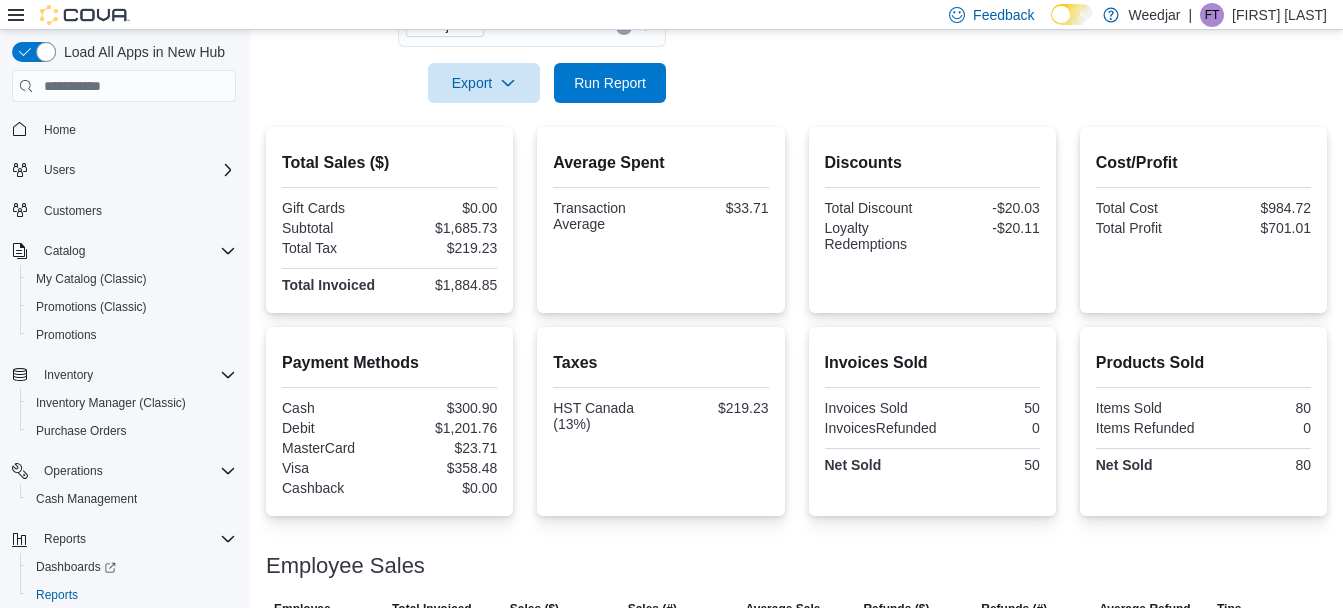 scroll, scrollTop: 538, scrollLeft: 0, axis: vertical 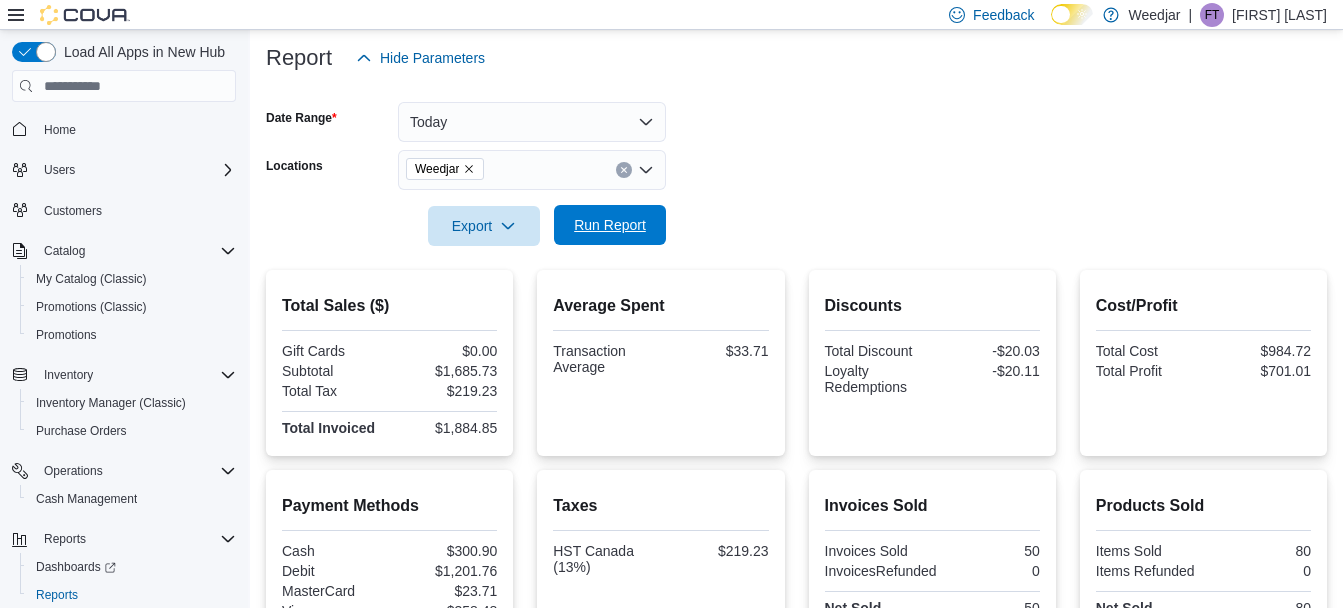 click on "Run Report" at bounding box center (610, 225) 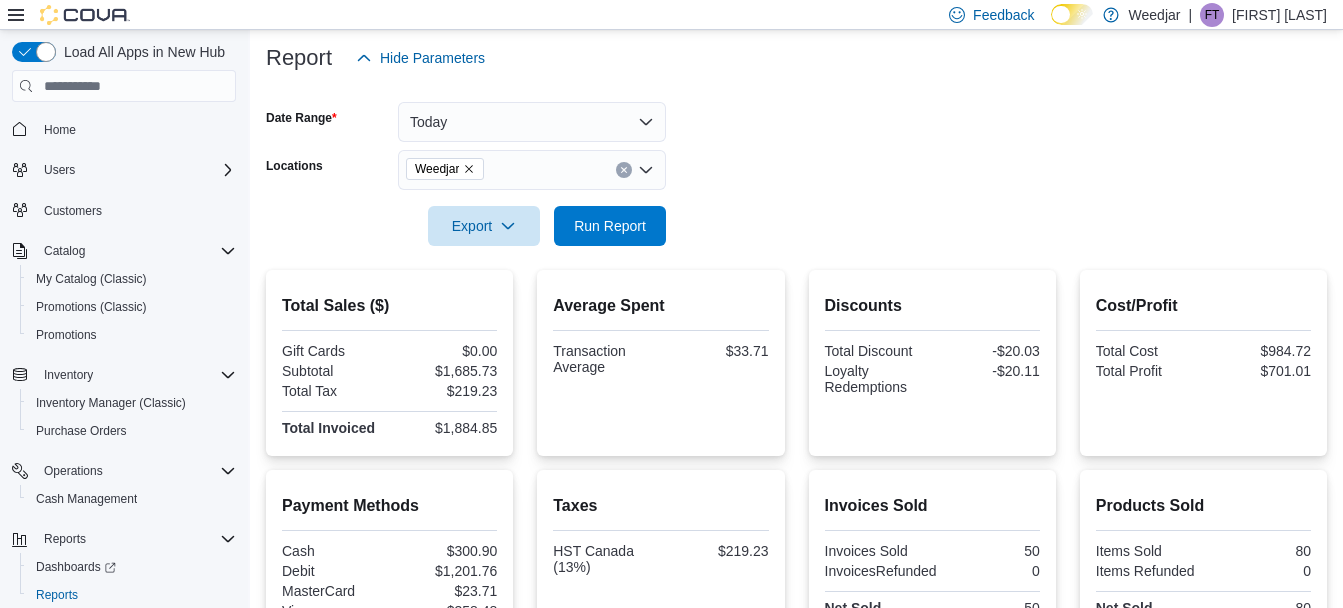 scroll, scrollTop: 0, scrollLeft: 0, axis: both 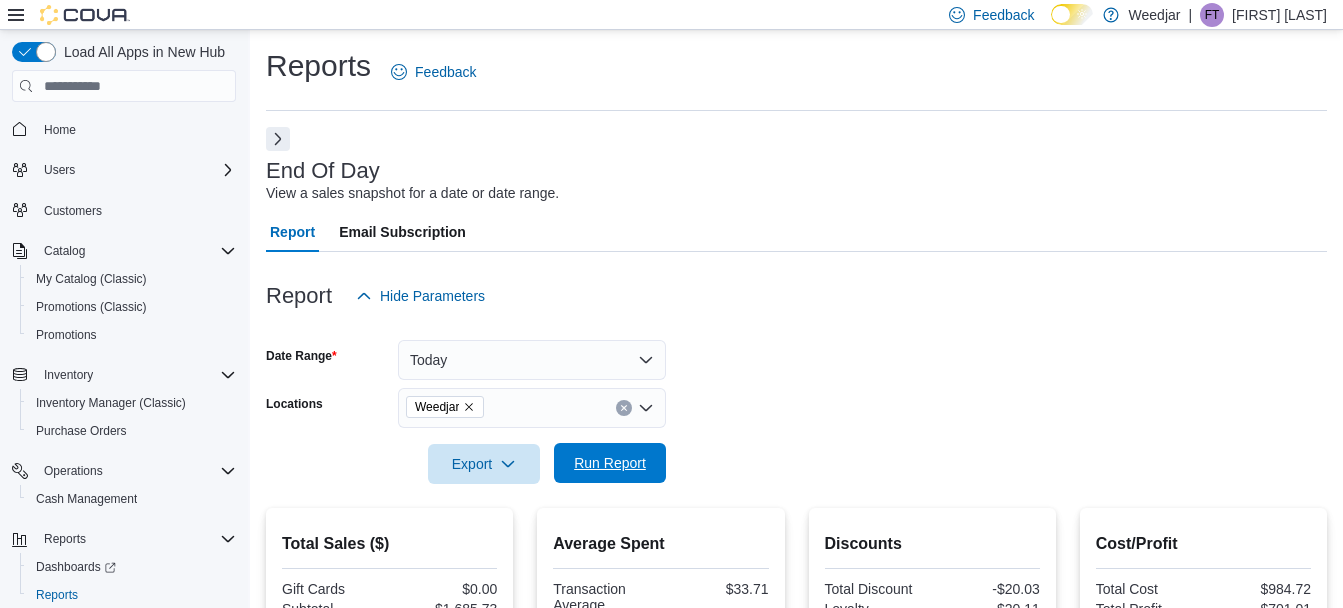 click on "Run Report" at bounding box center (610, 463) 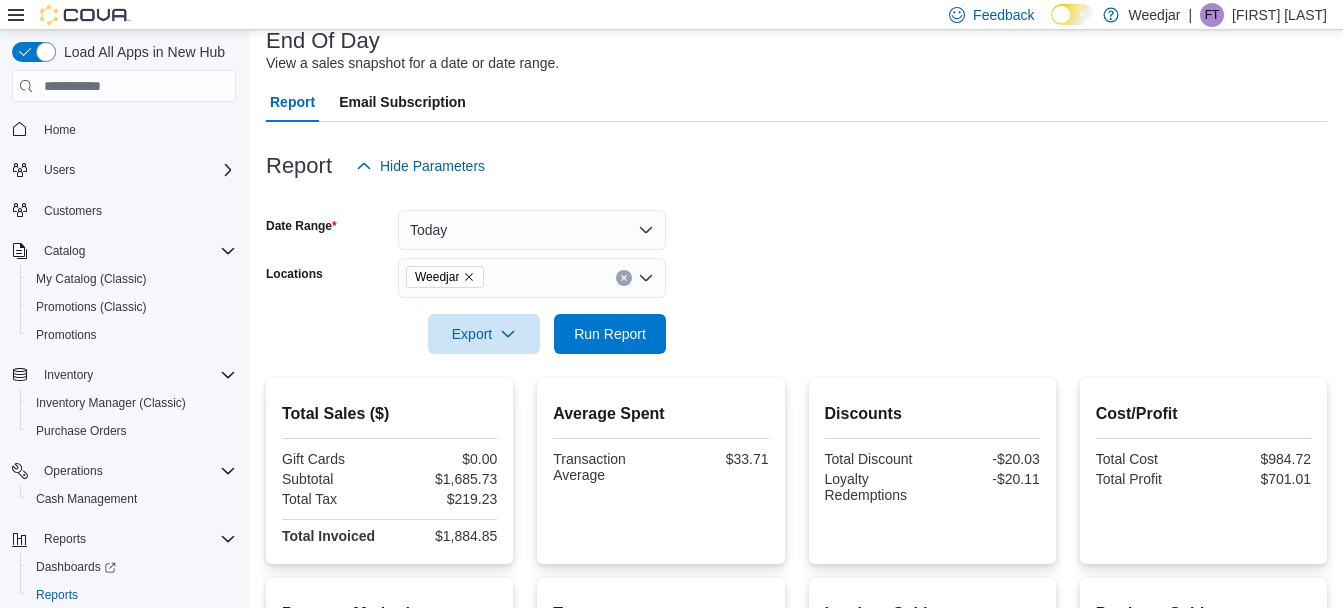 scroll, scrollTop: 538, scrollLeft: 0, axis: vertical 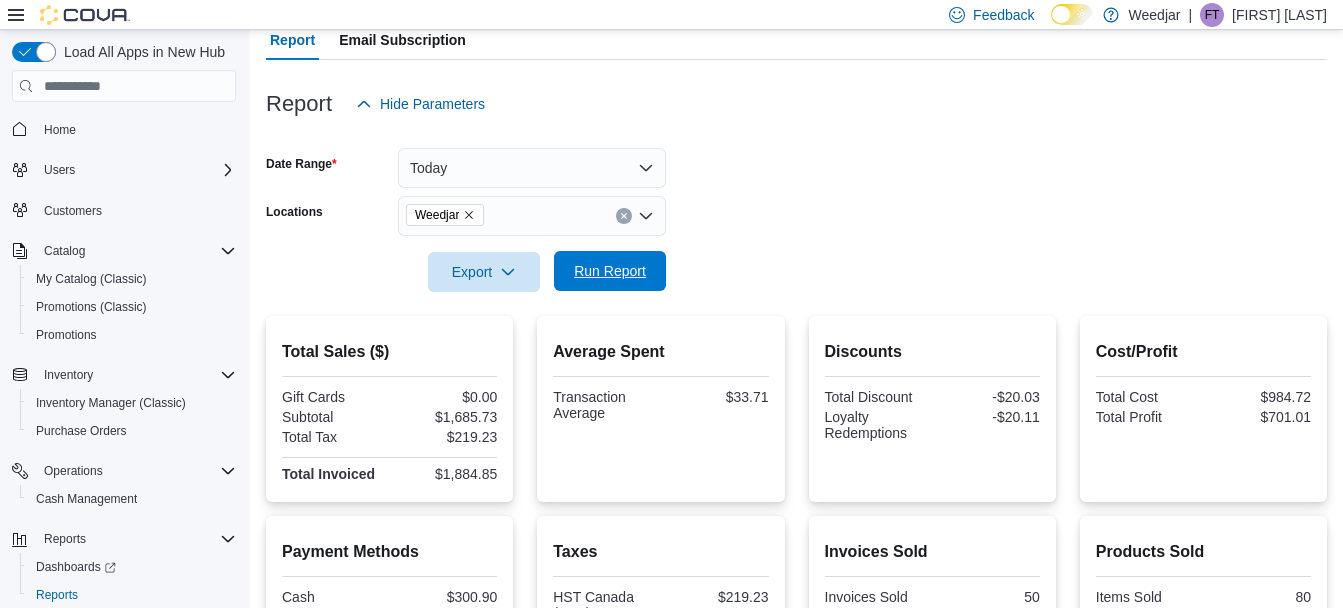 click on "Run Report" at bounding box center [610, 271] 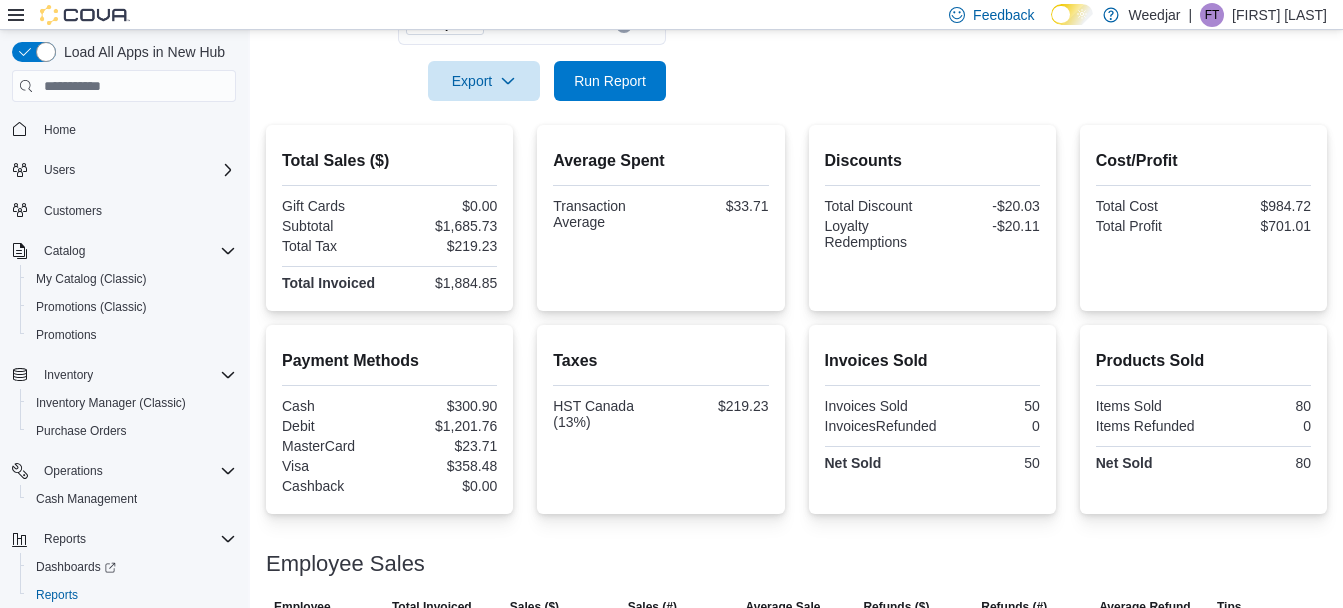 scroll, scrollTop: 538, scrollLeft: 0, axis: vertical 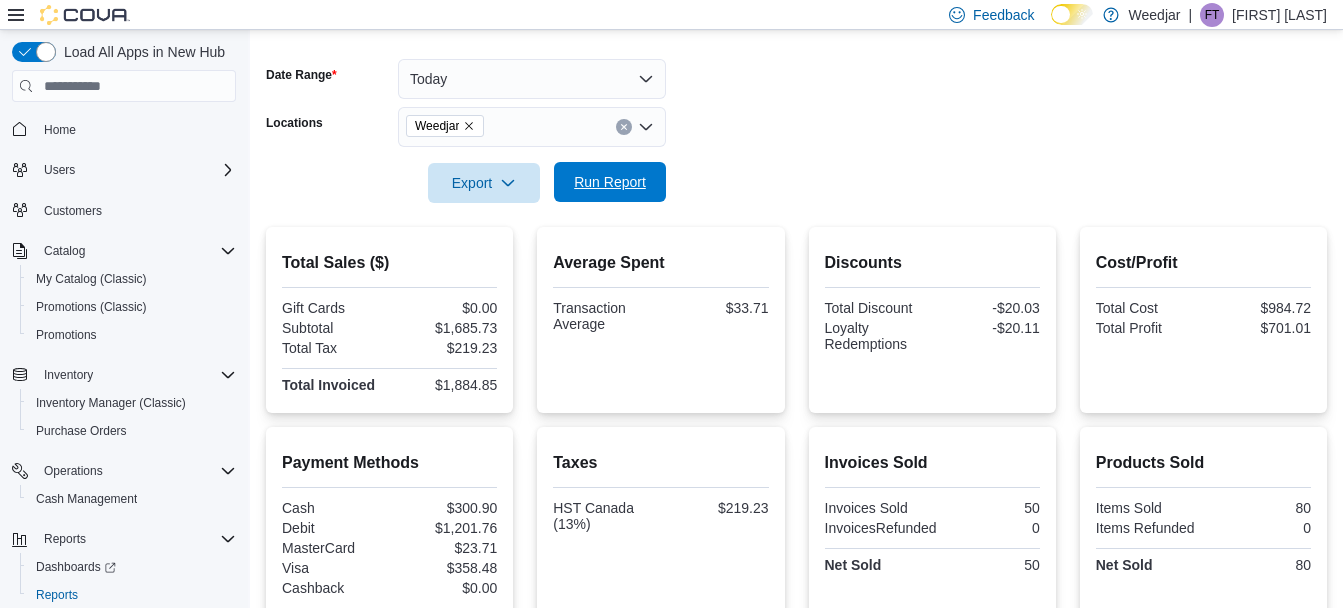 click on "Run Report" at bounding box center (610, 182) 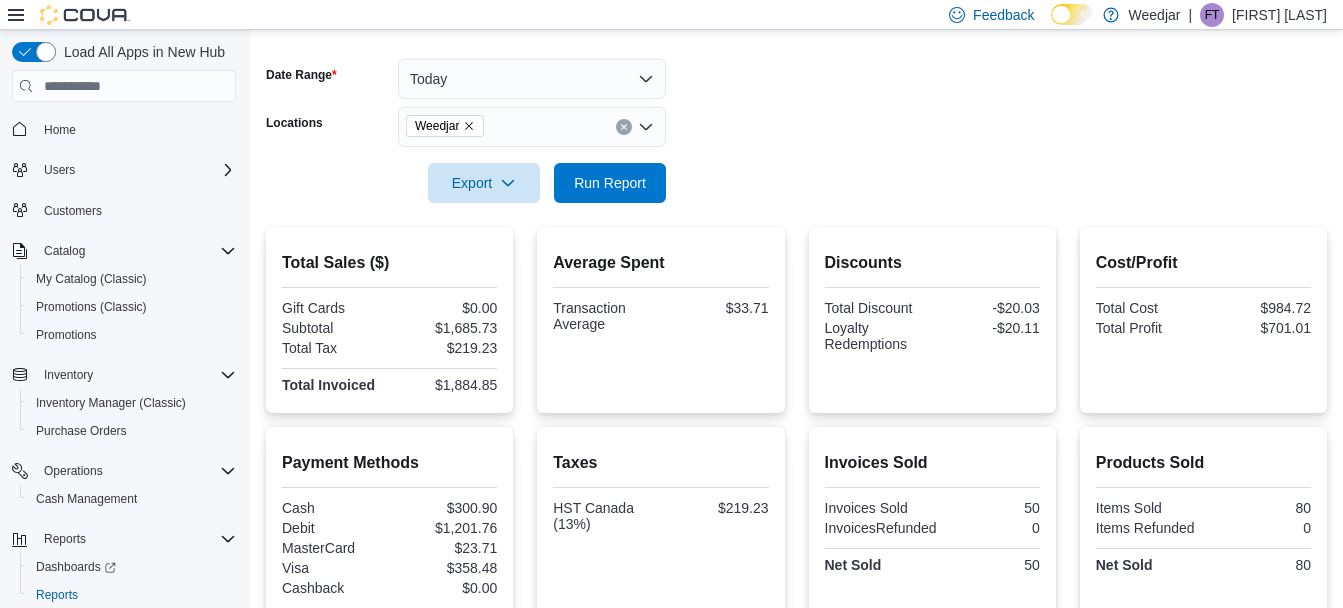 scroll, scrollTop: 538, scrollLeft: 0, axis: vertical 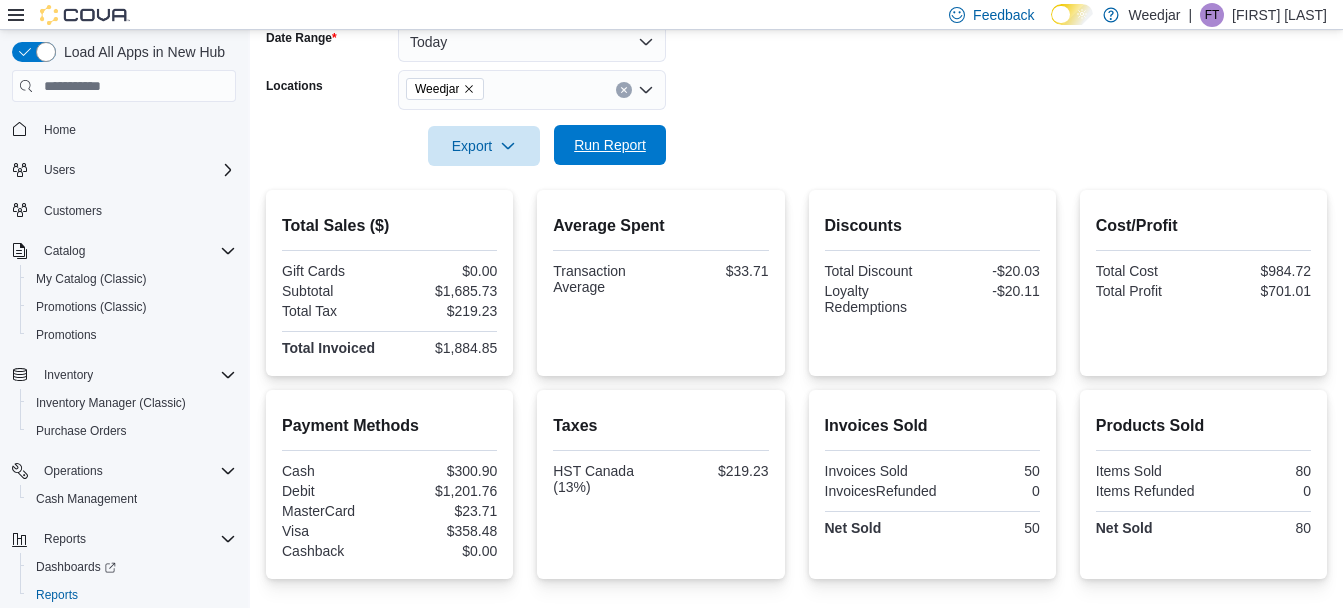 click on "Run Report" at bounding box center [610, 145] 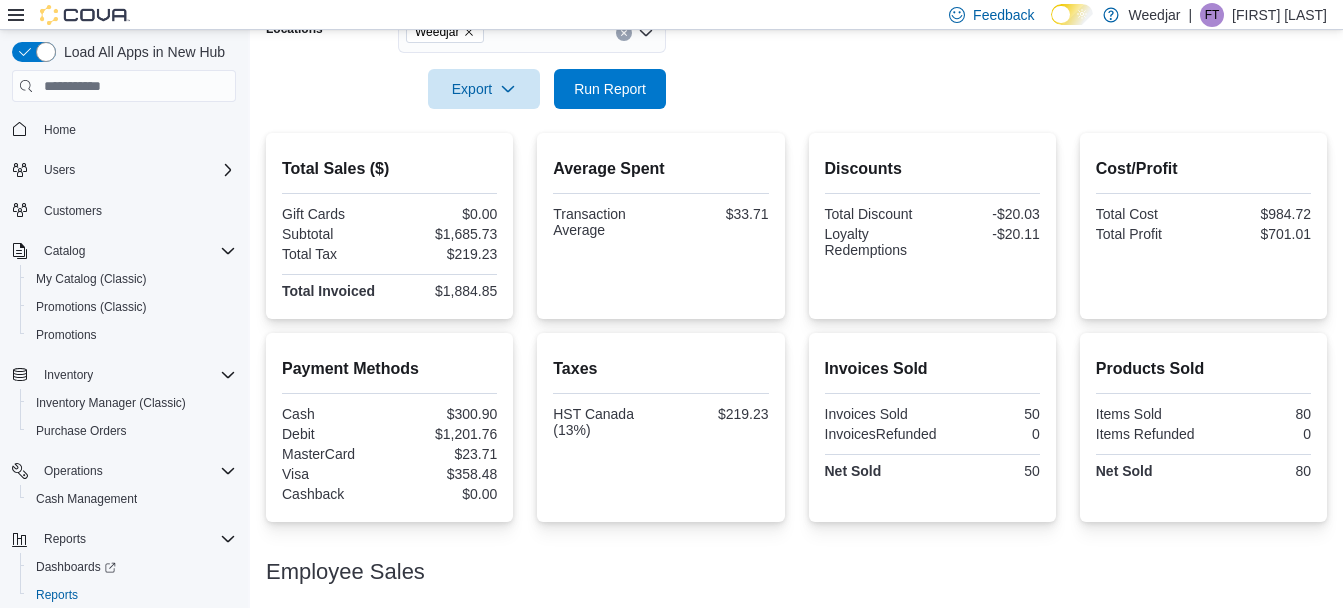 scroll, scrollTop: 538, scrollLeft: 0, axis: vertical 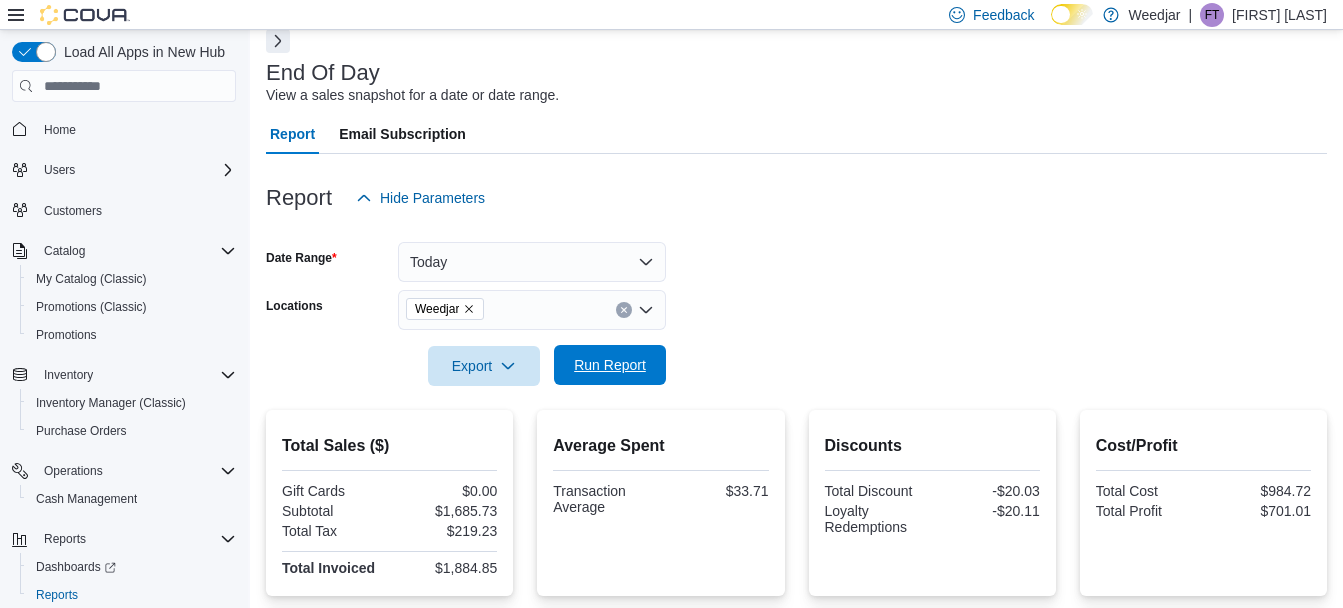 click on "Run Report" at bounding box center (610, 365) 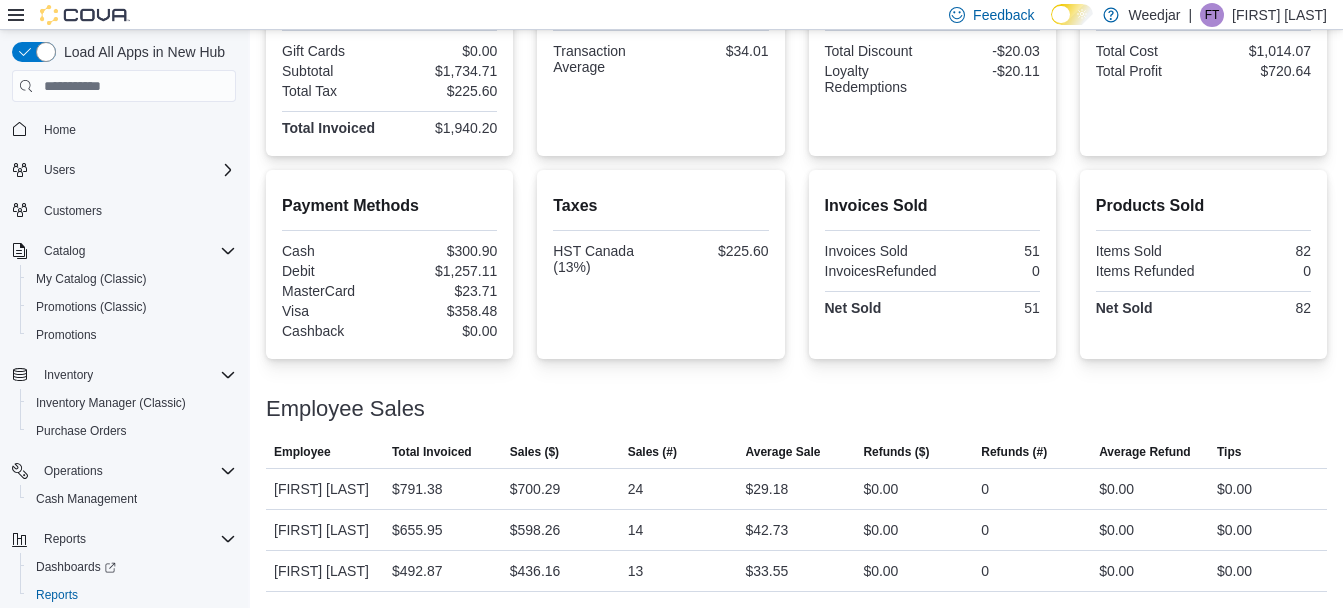 scroll, scrollTop: 236, scrollLeft: 0, axis: vertical 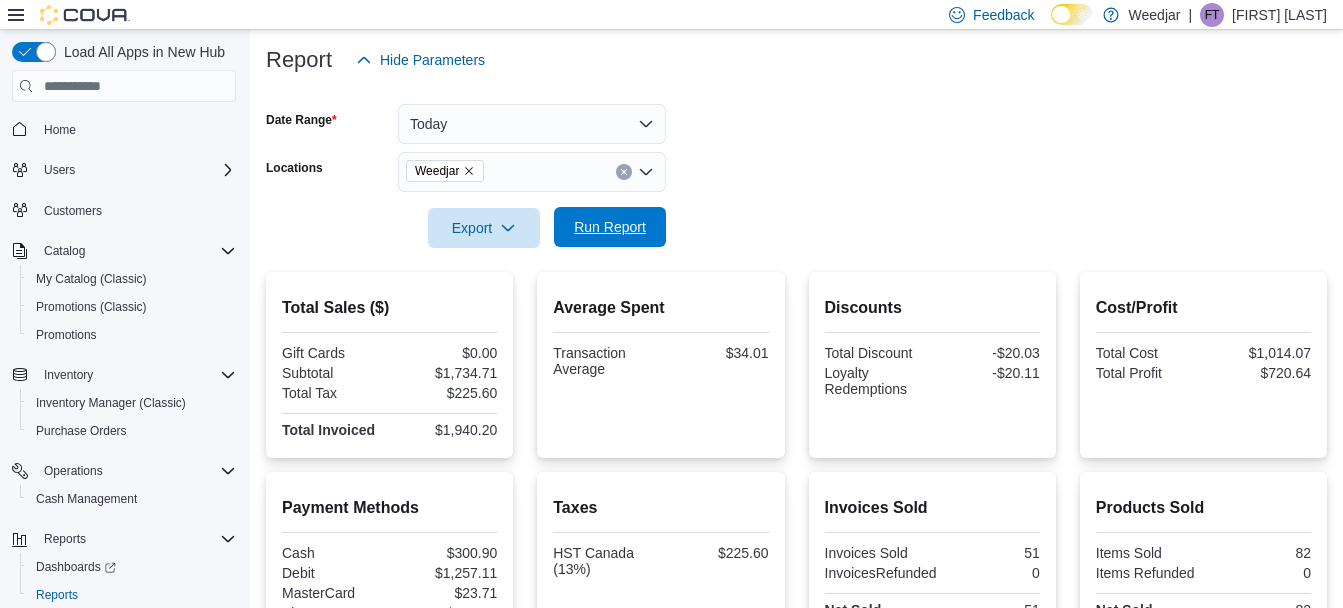 click on "Run Report" at bounding box center (610, 227) 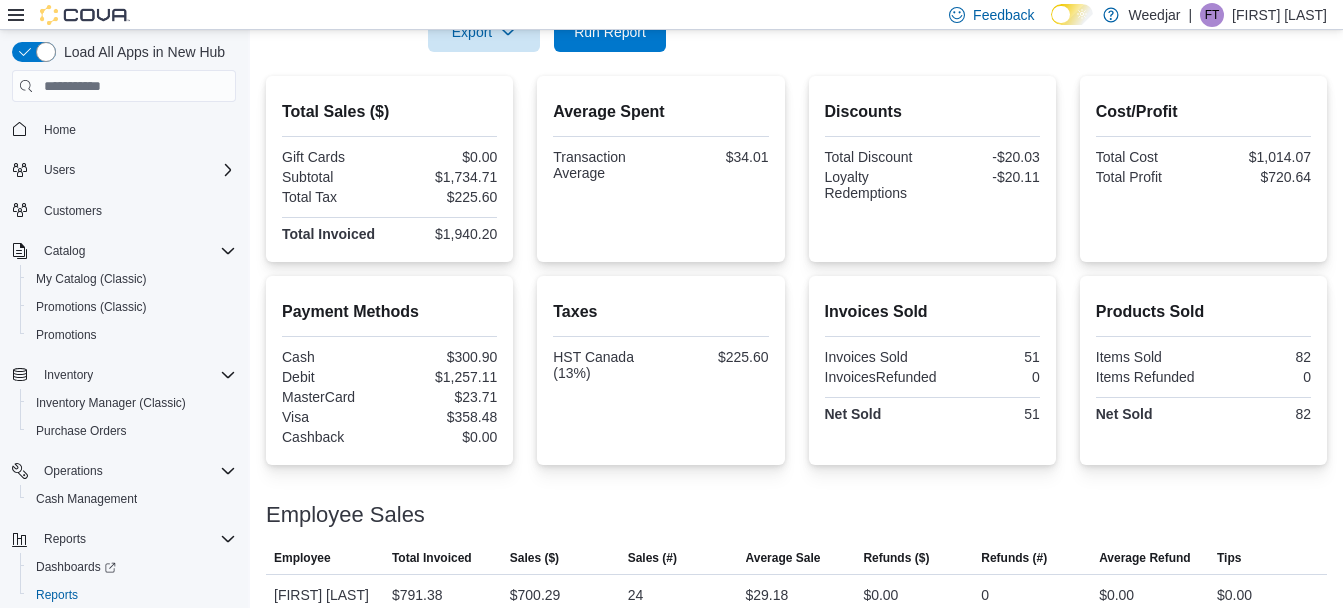 scroll, scrollTop: 538, scrollLeft: 0, axis: vertical 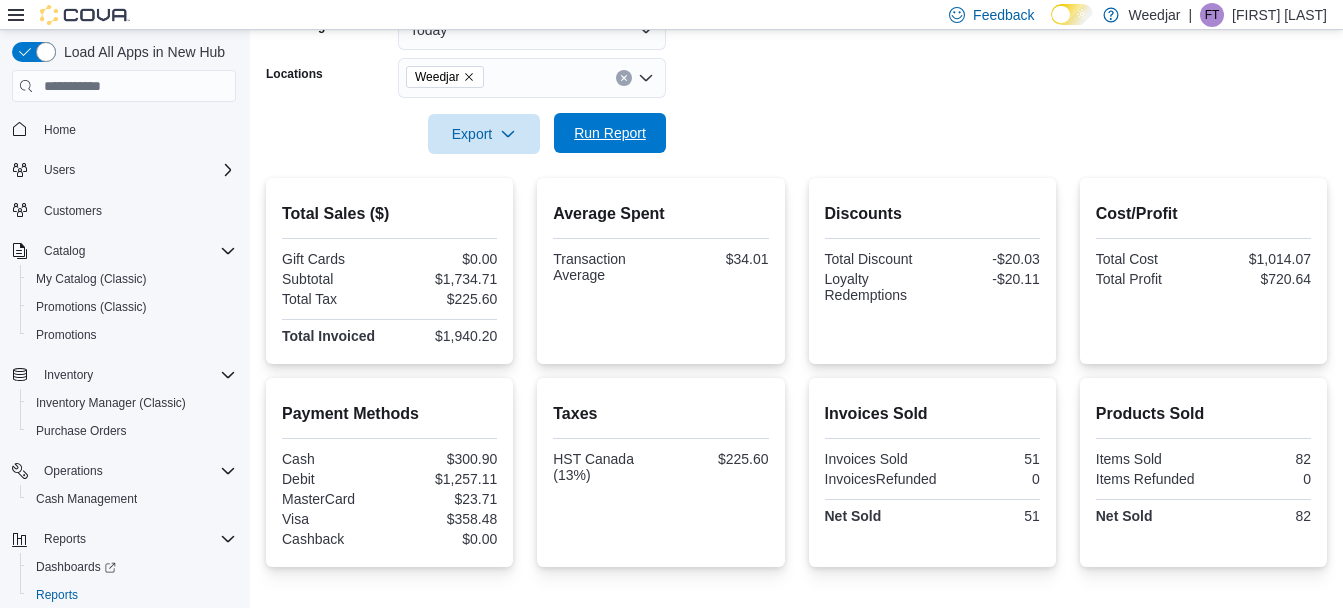 click on "Run Report" at bounding box center [610, 133] 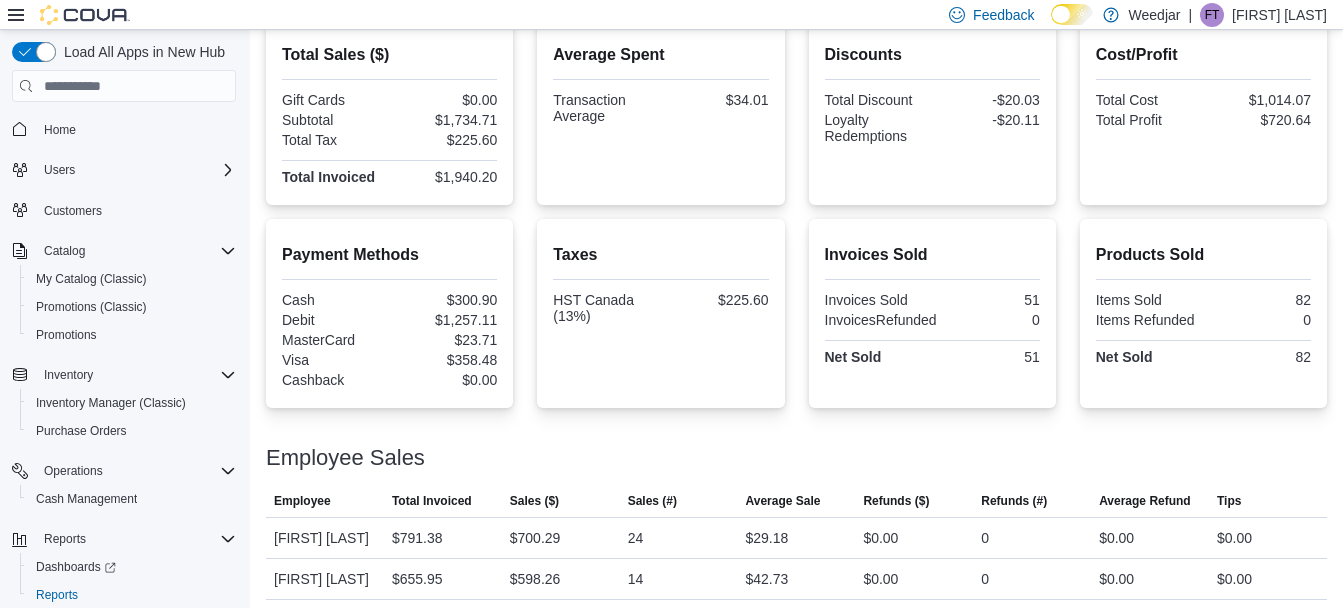 scroll, scrollTop: 538, scrollLeft: 0, axis: vertical 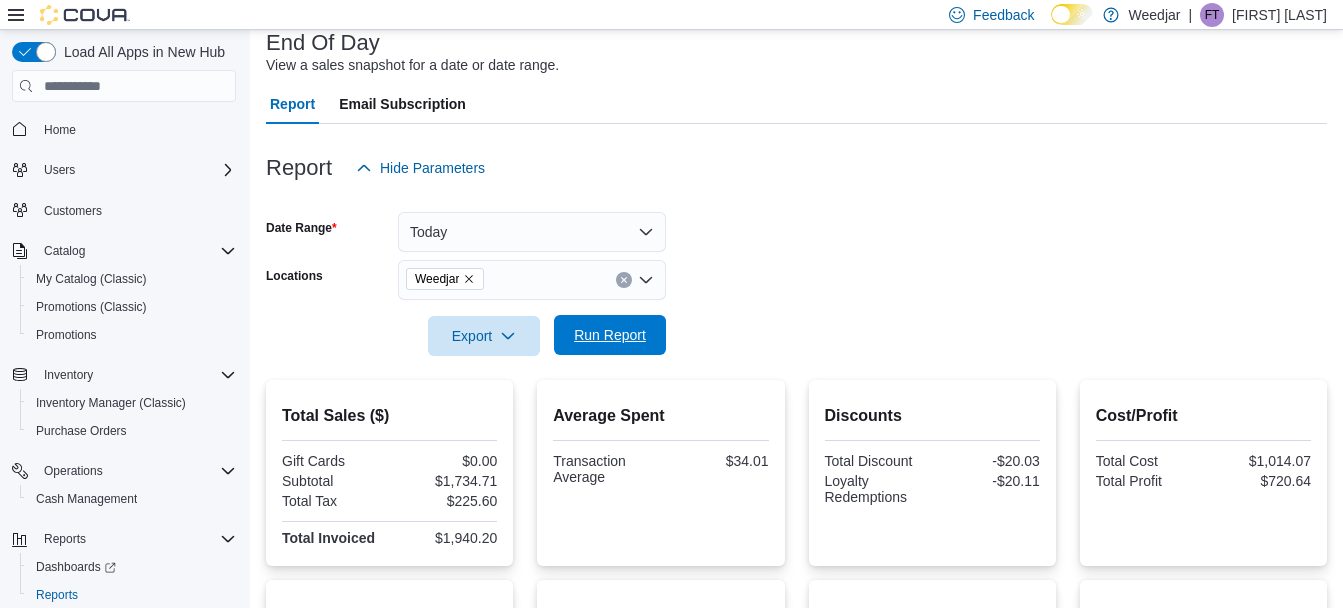 click on "Run Report" at bounding box center (610, 335) 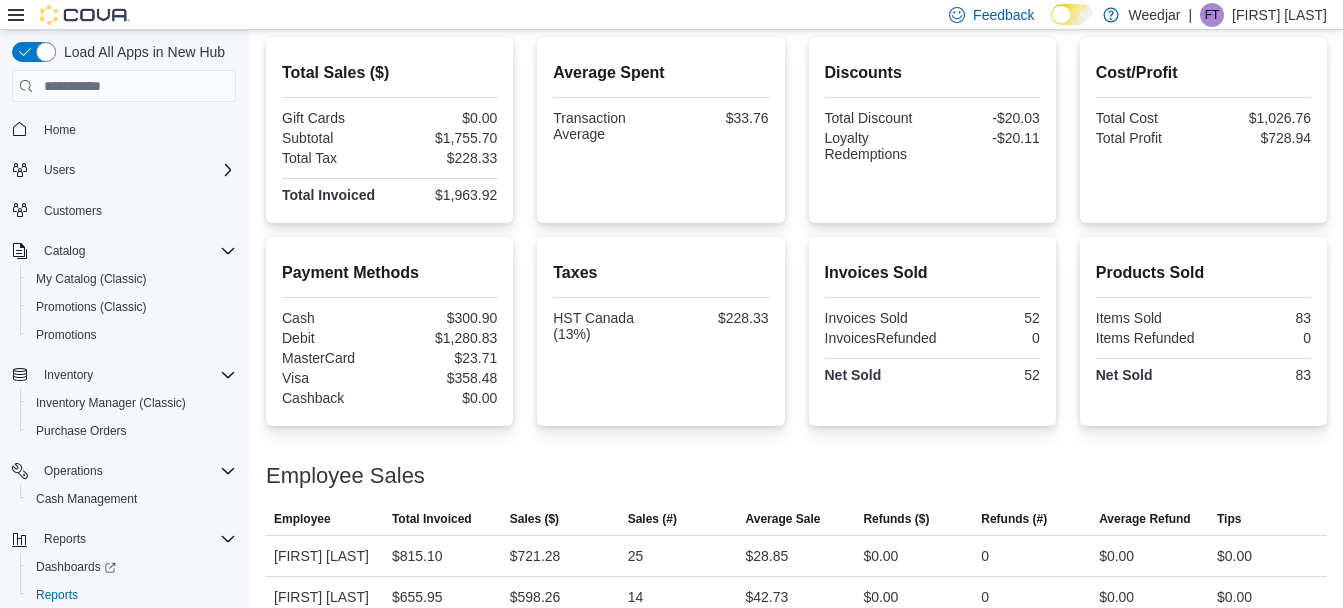 scroll, scrollTop: 538, scrollLeft: 0, axis: vertical 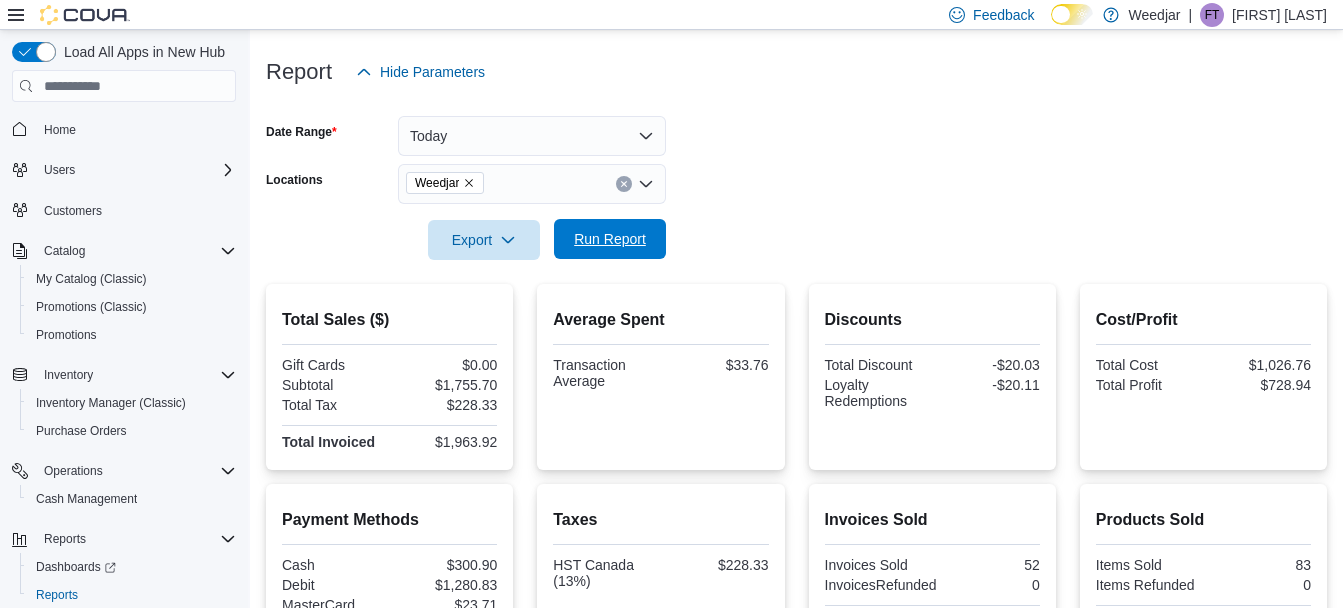 click on "Run Report" at bounding box center (610, 239) 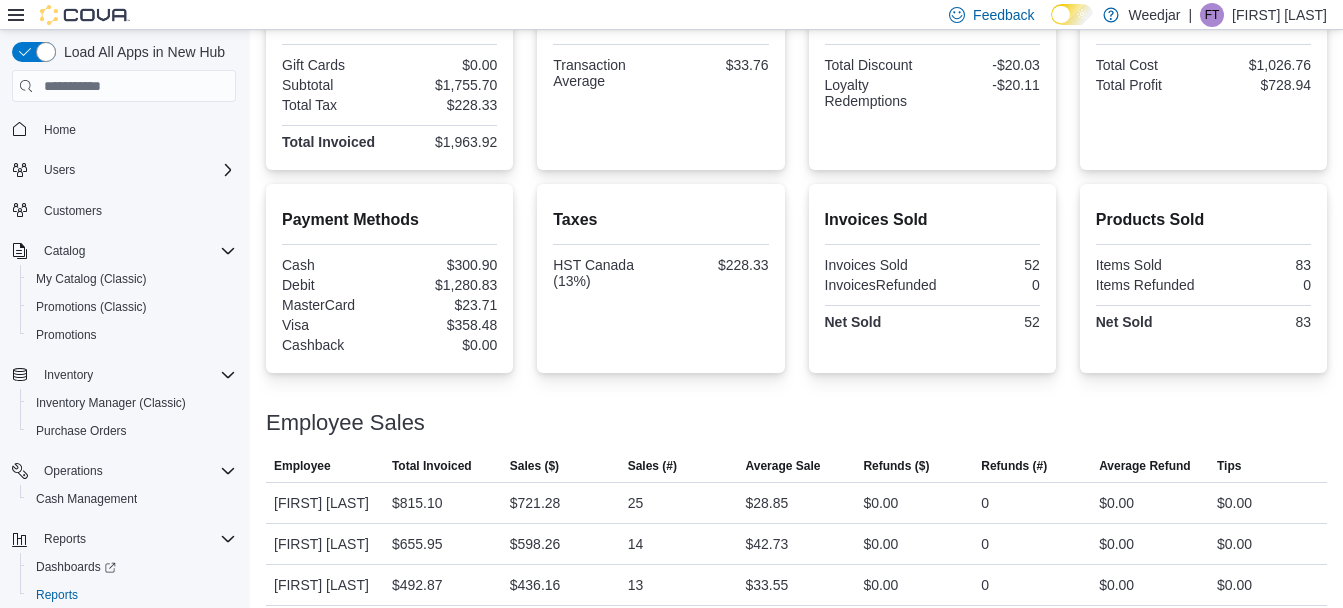 scroll, scrollTop: 538, scrollLeft: 0, axis: vertical 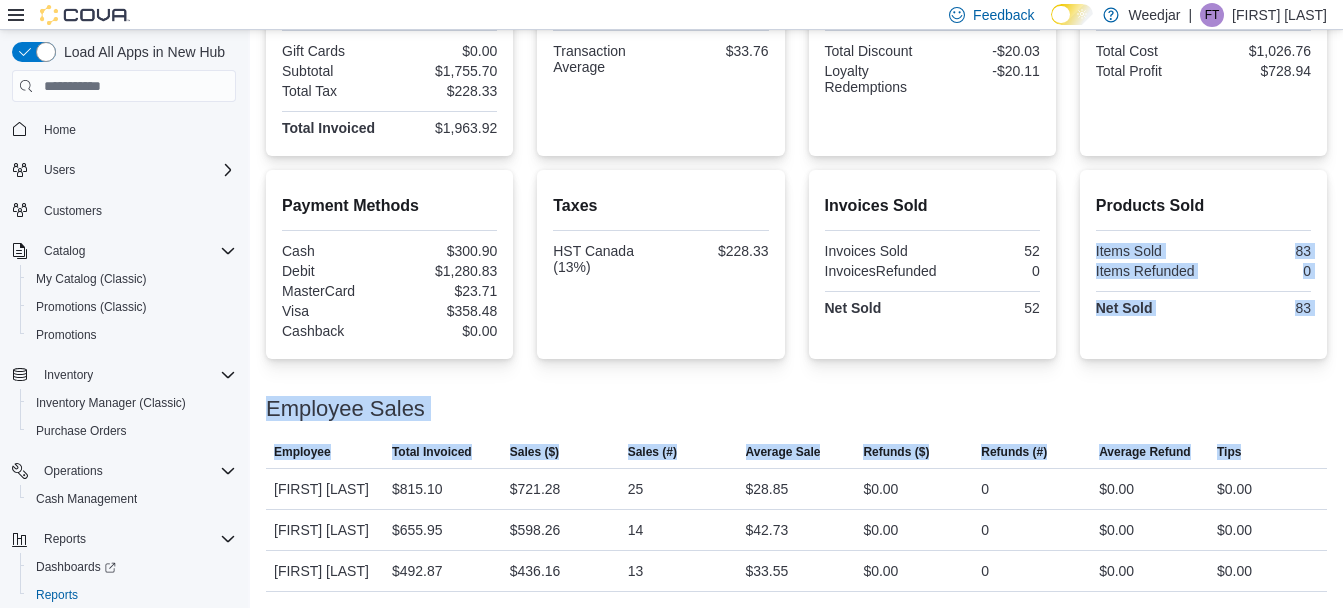 drag, startPoint x: 1339, startPoint y: 466, endPoint x: 1348, endPoint y: 195, distance: 271.1494 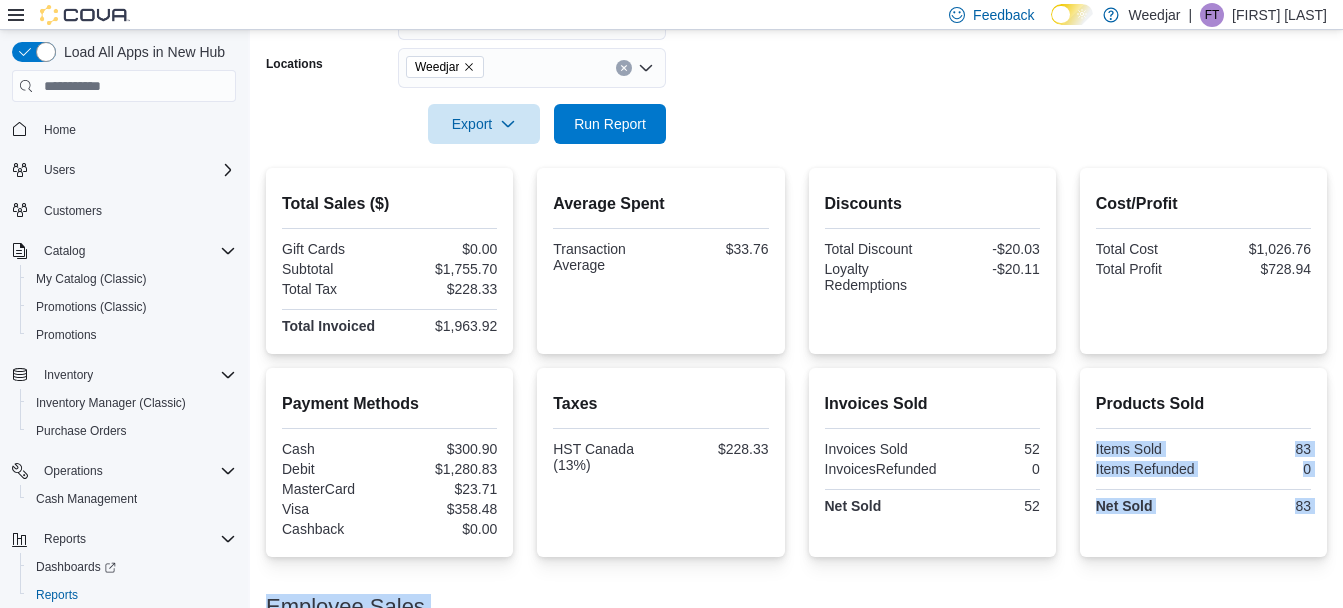 scroll, scrollTop: 135, scrollLeft: 0, axis: vertical 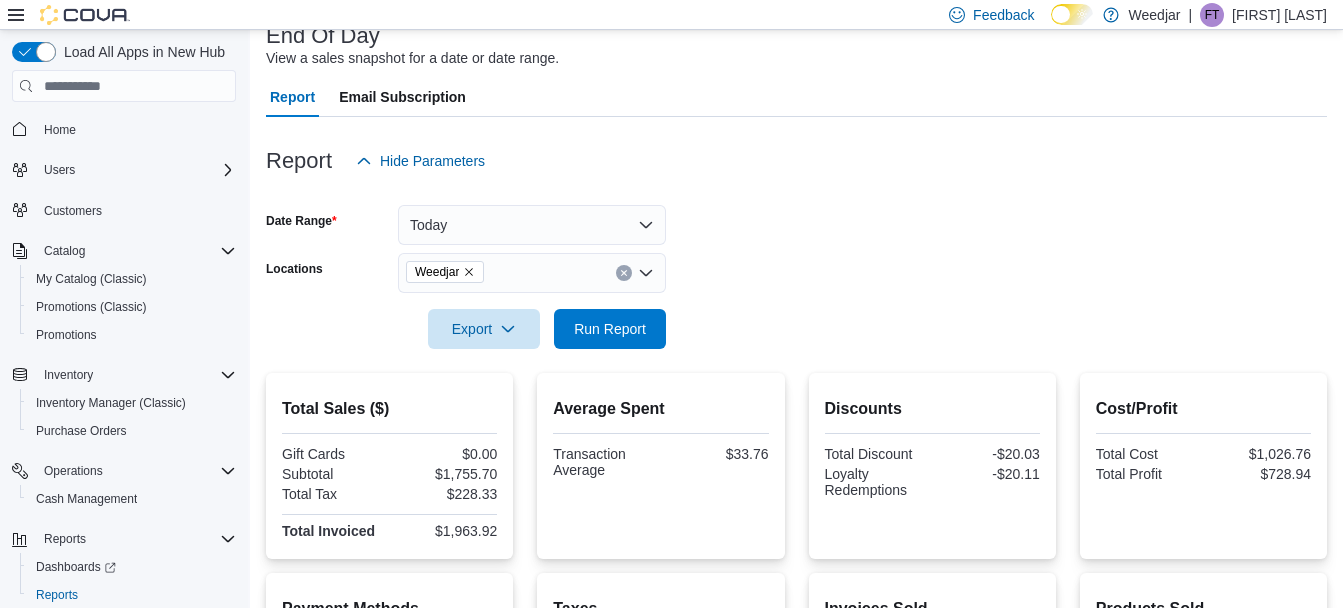 click on "[FIRST] [LAST]" at bounding box center [1279, 15] 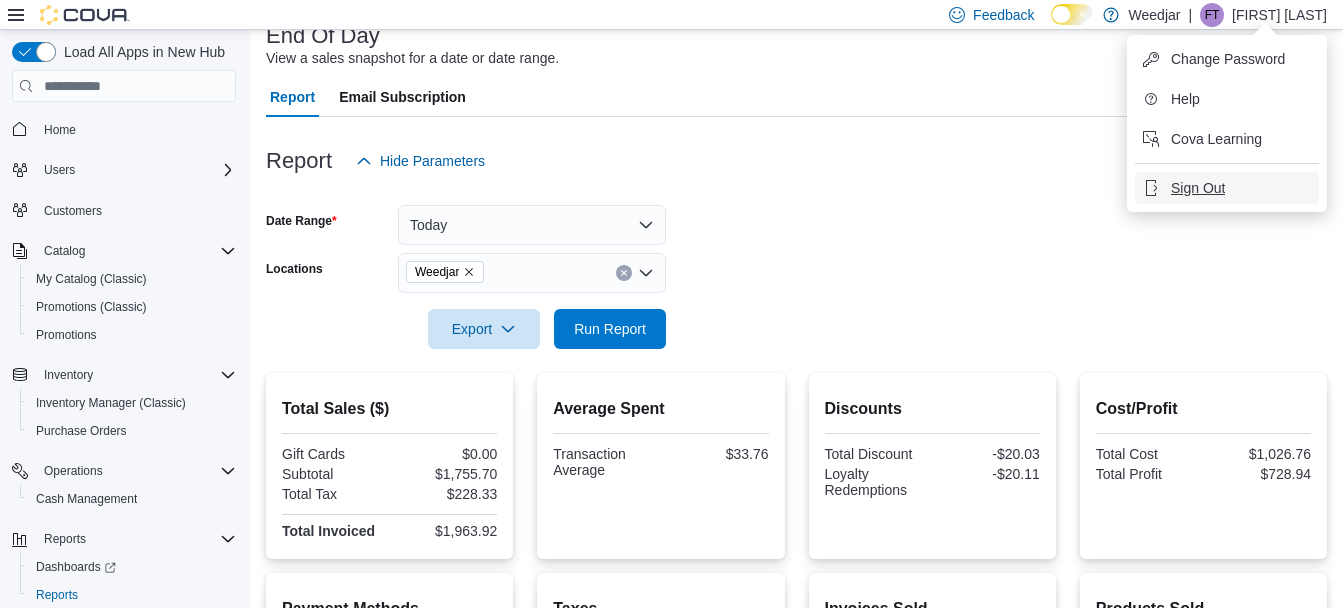 click on "Sign Out" at bounding box center [1198, 188] 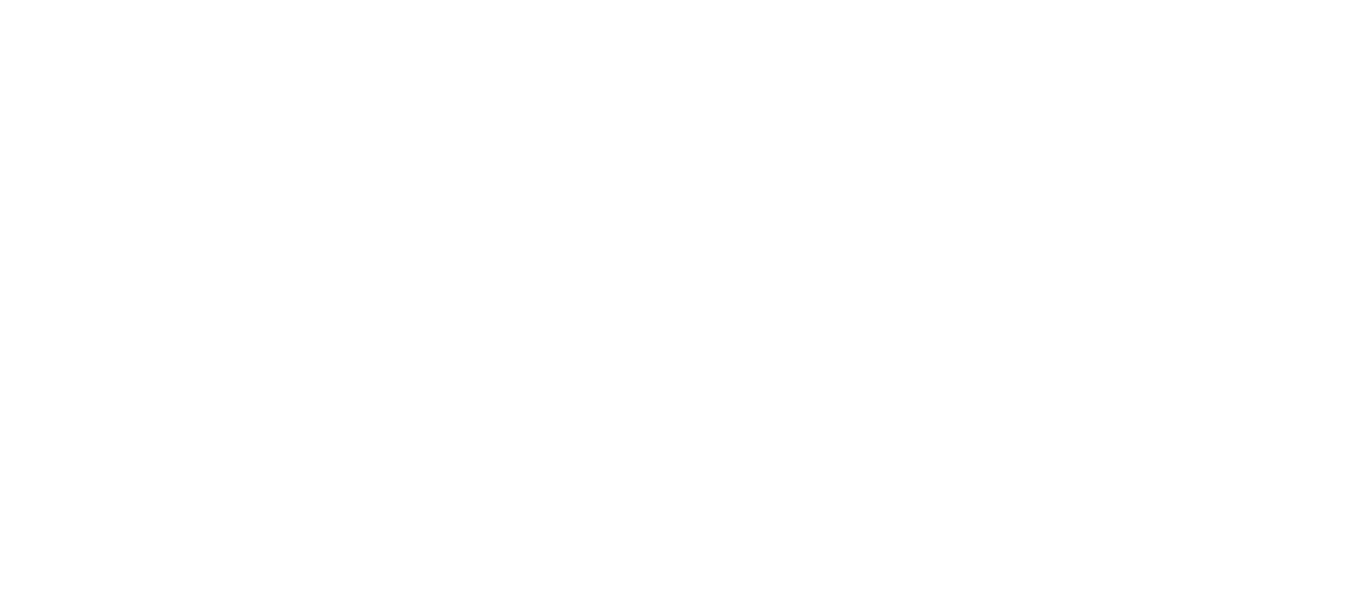 scroll, scrollTop: 0, scrollLeft: 0, axis: both 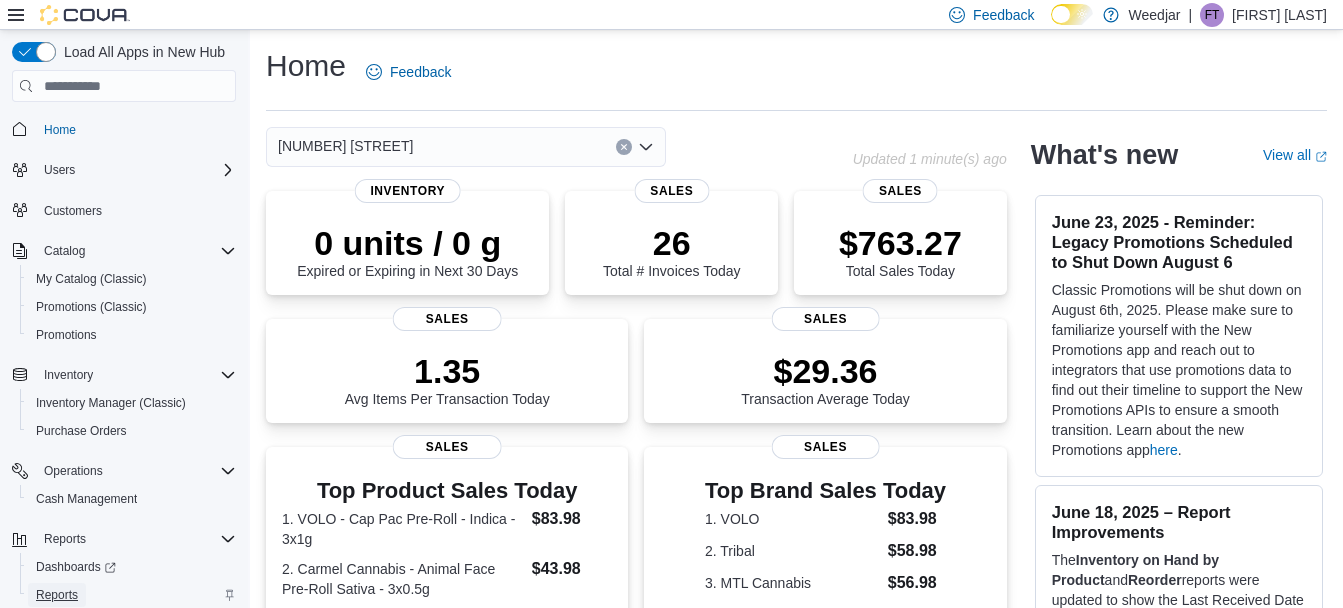 click on "Reports" at bounding box center [57, 595] 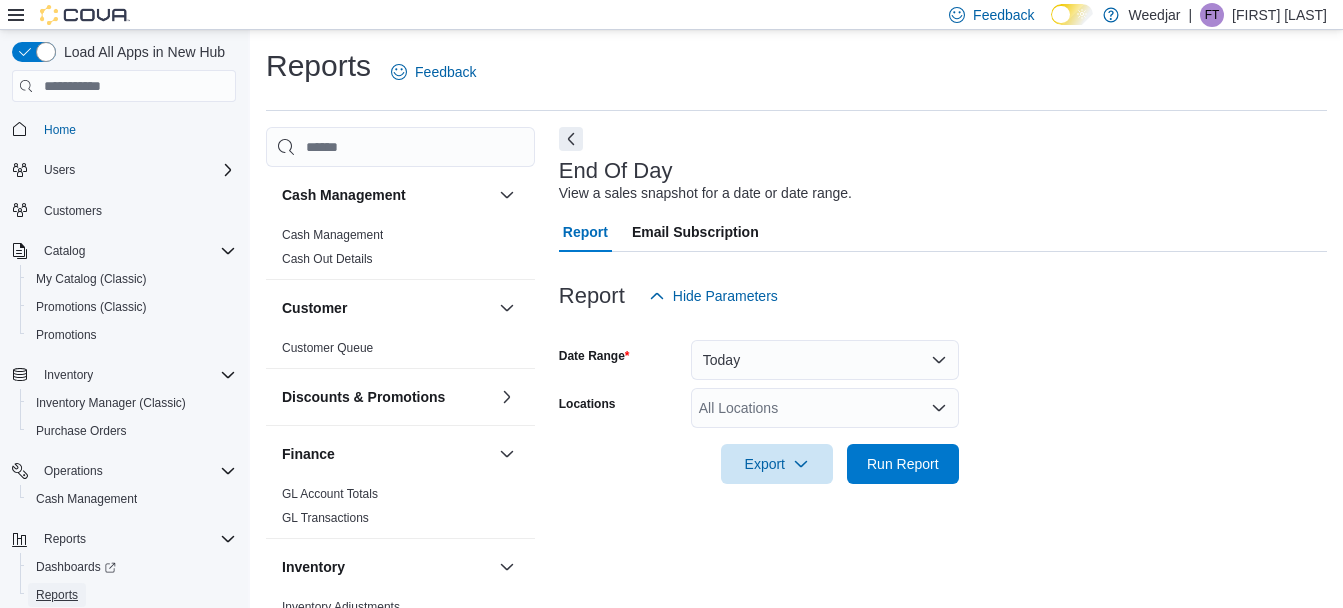 scroll, scrollTop: 31, scrollLeft: 0, axis: vertical 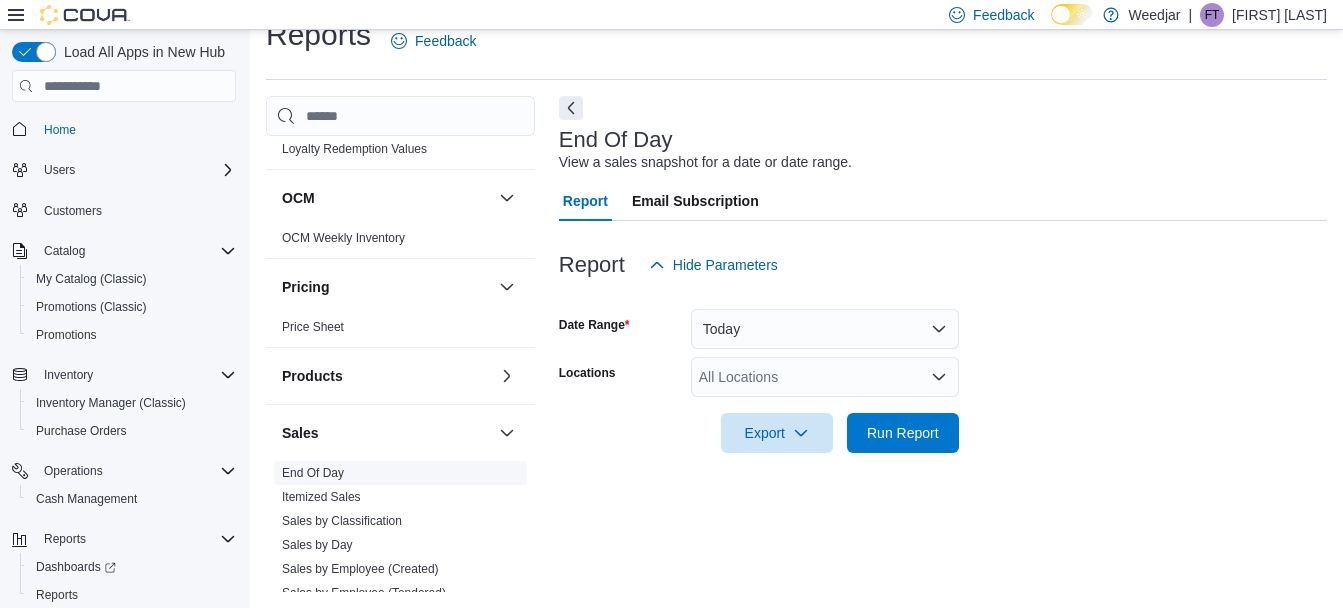 click on "End Of Day" at bounding box center (313, 473) 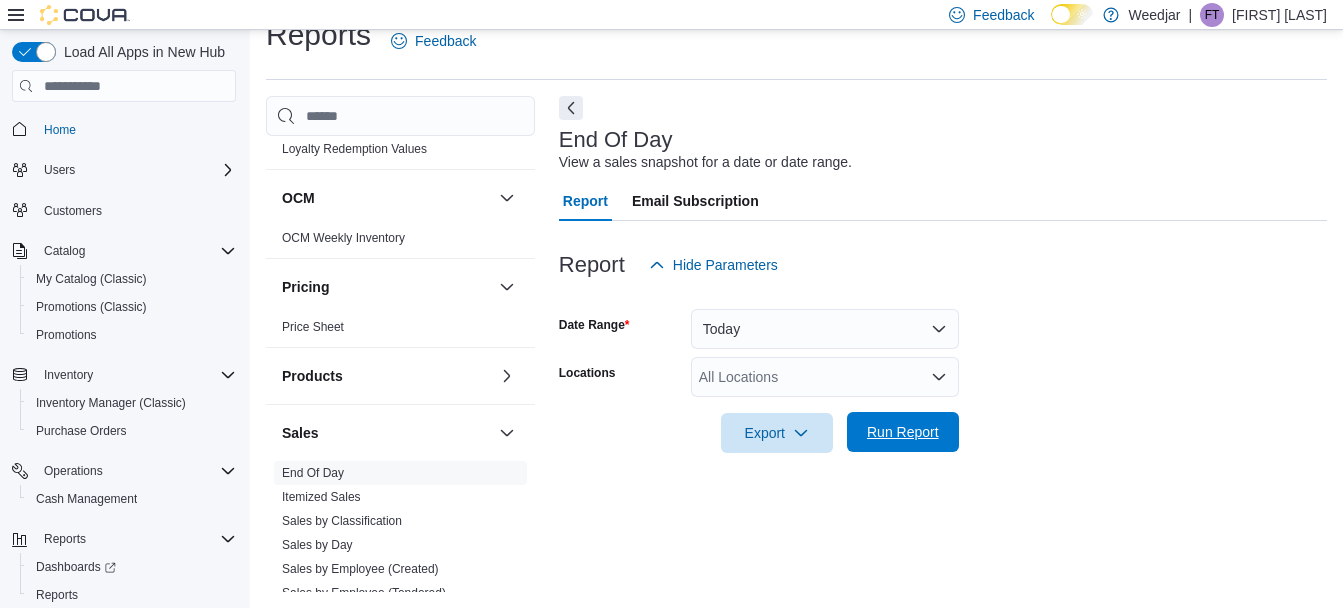click on "Run Report" at bounding box center [903, 432] 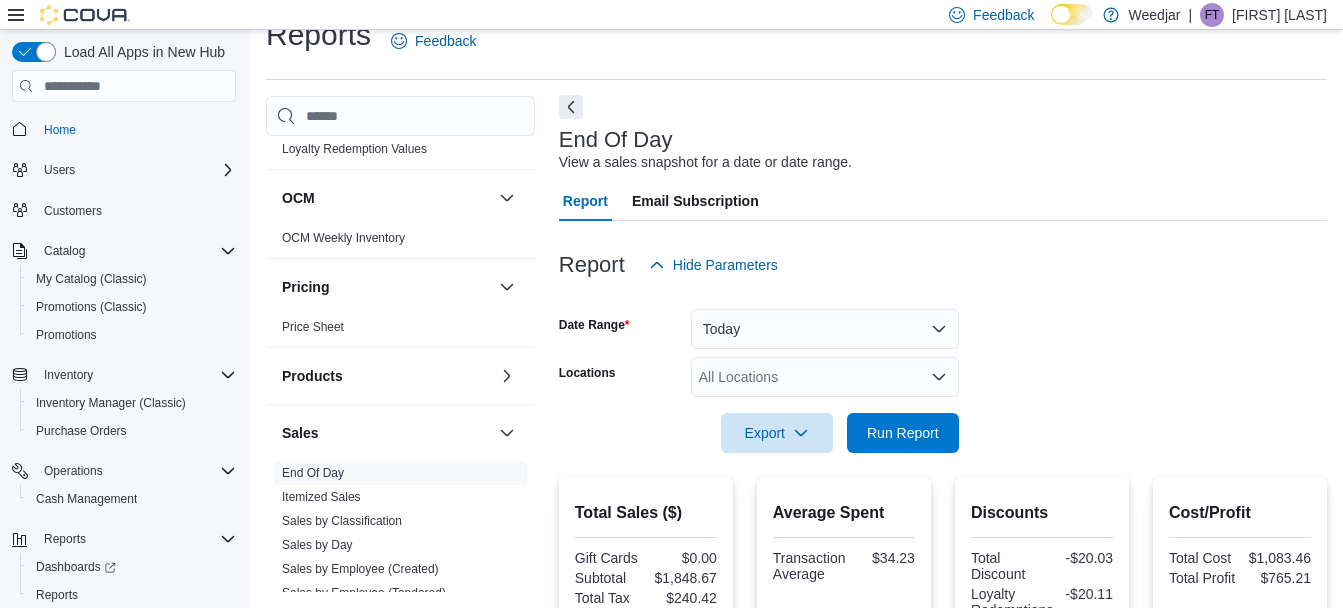 click at bounding box center (571, 107) 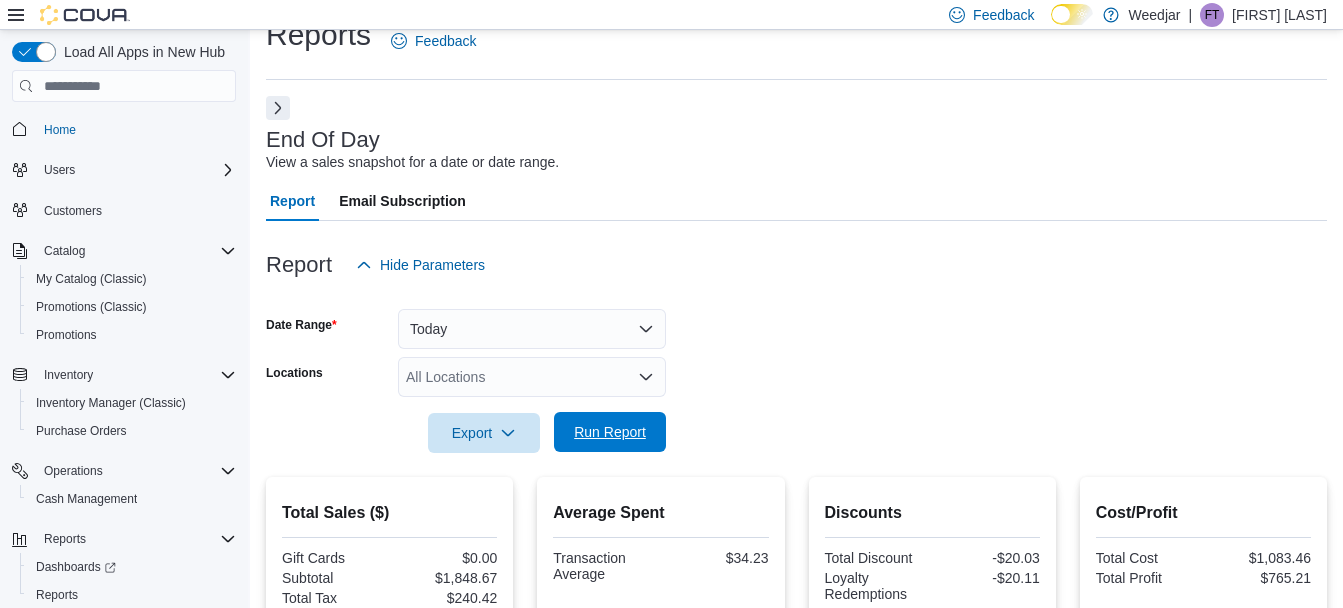 click on "Run Report" at bounding box center [610, 432] 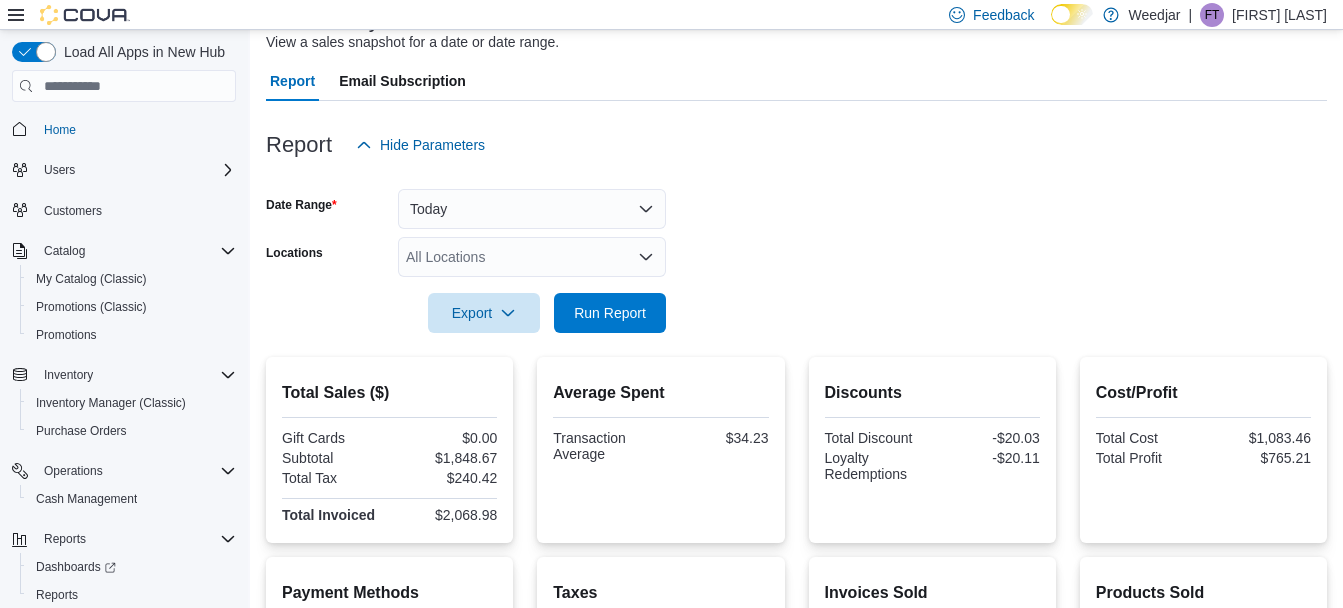 scroll, scrollTop: 0, scrollLeft: 0, axis: both 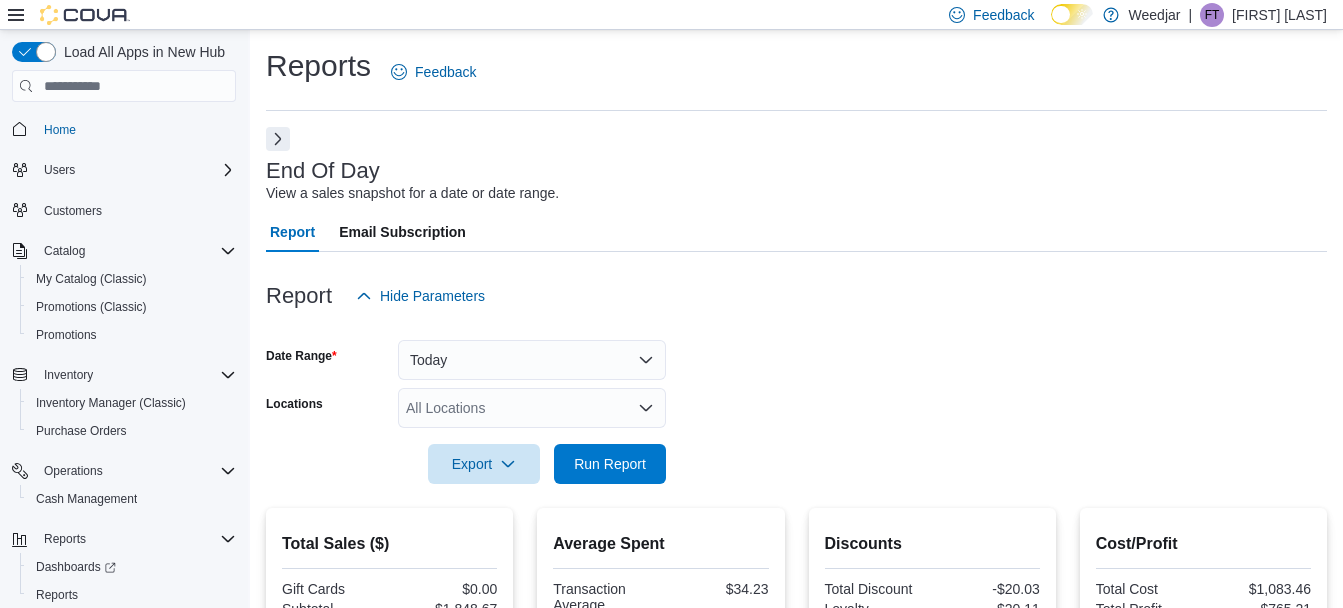 click on "[FIRST] [LAST]" at bounding box center (1279, 15) 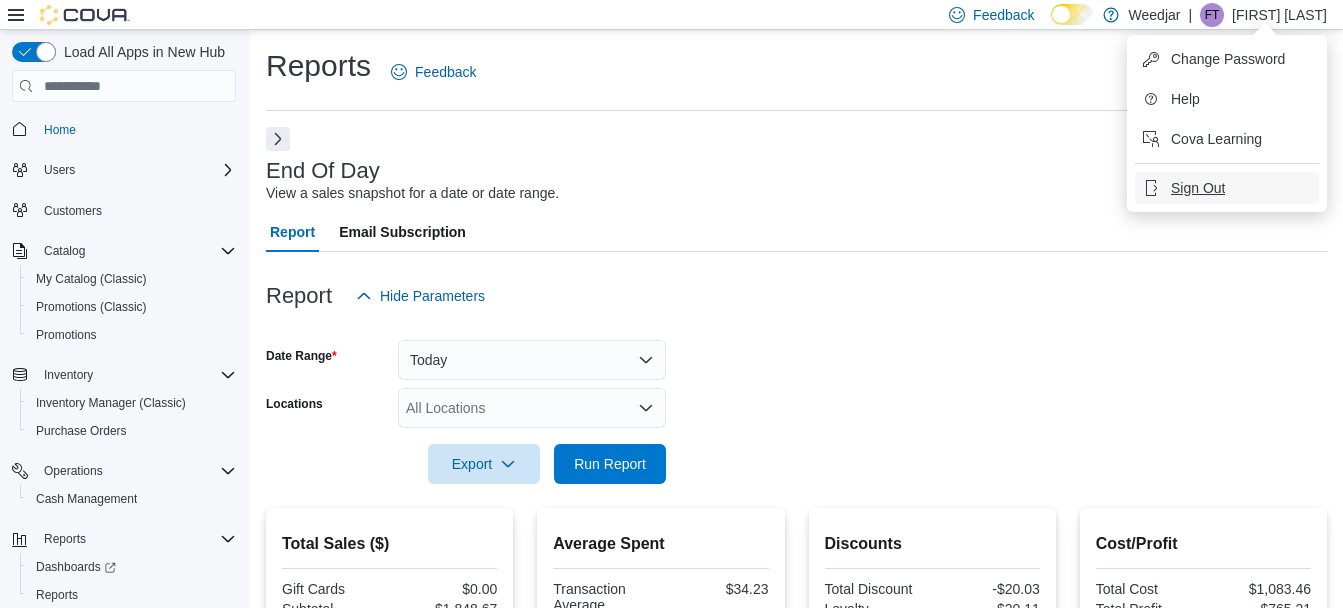 click on "Sign Out" at bounding box center (1198, 188) 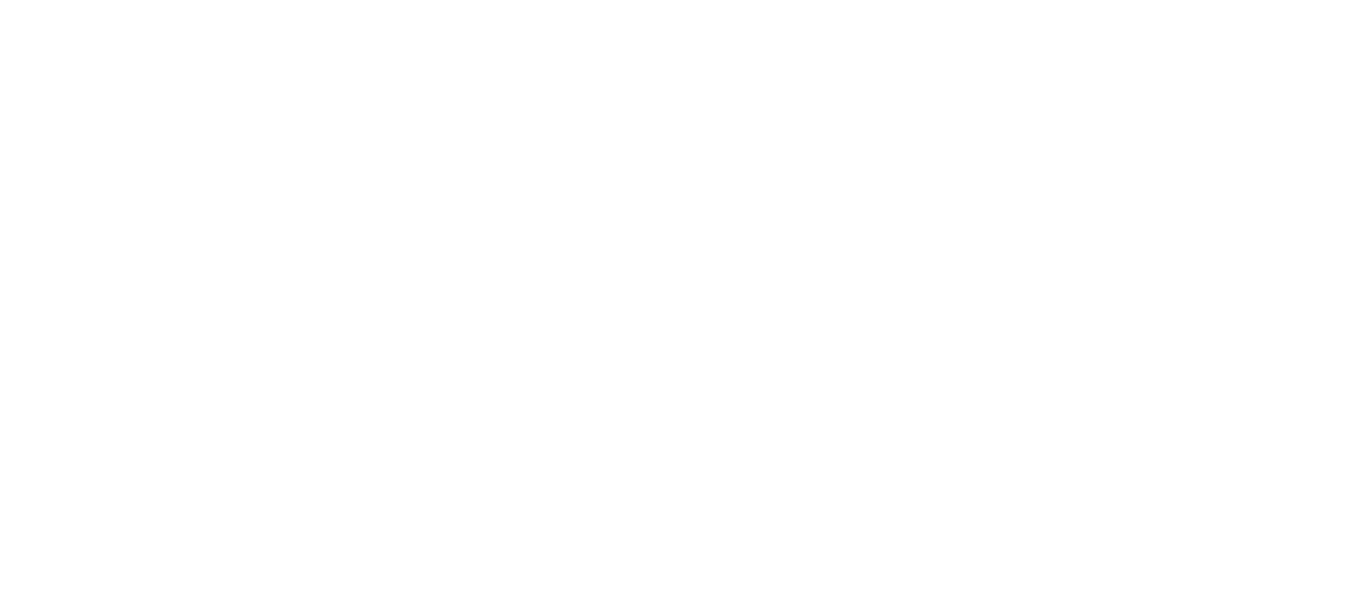 scroll, scrollTop: 0, scrollLeft: 0, axis: both 